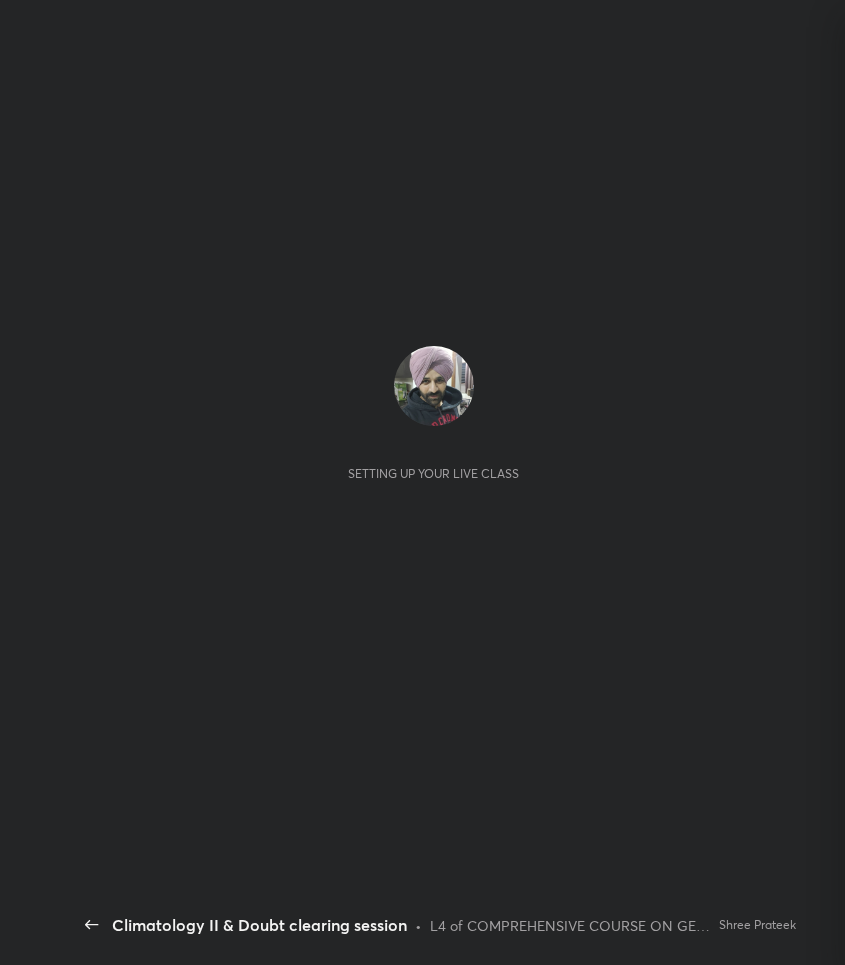 scroll, scrollTop: 0, scrollLeft: 0, axis: both 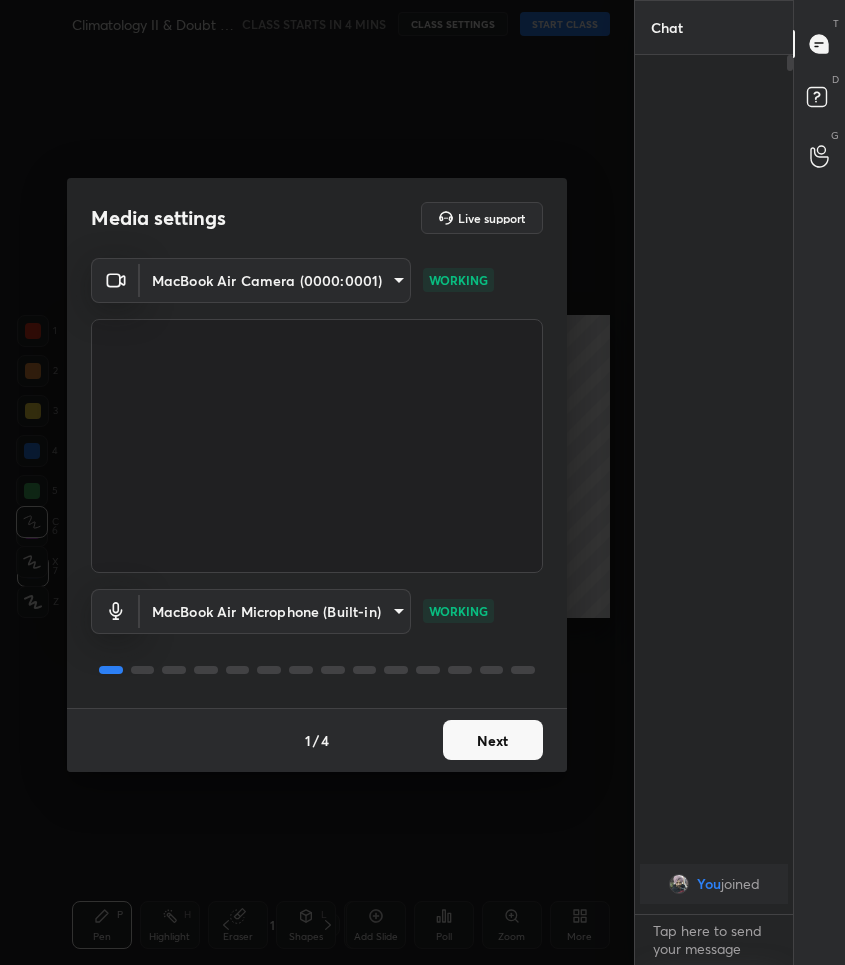 click on "Next" at bounding box center (493, 740) 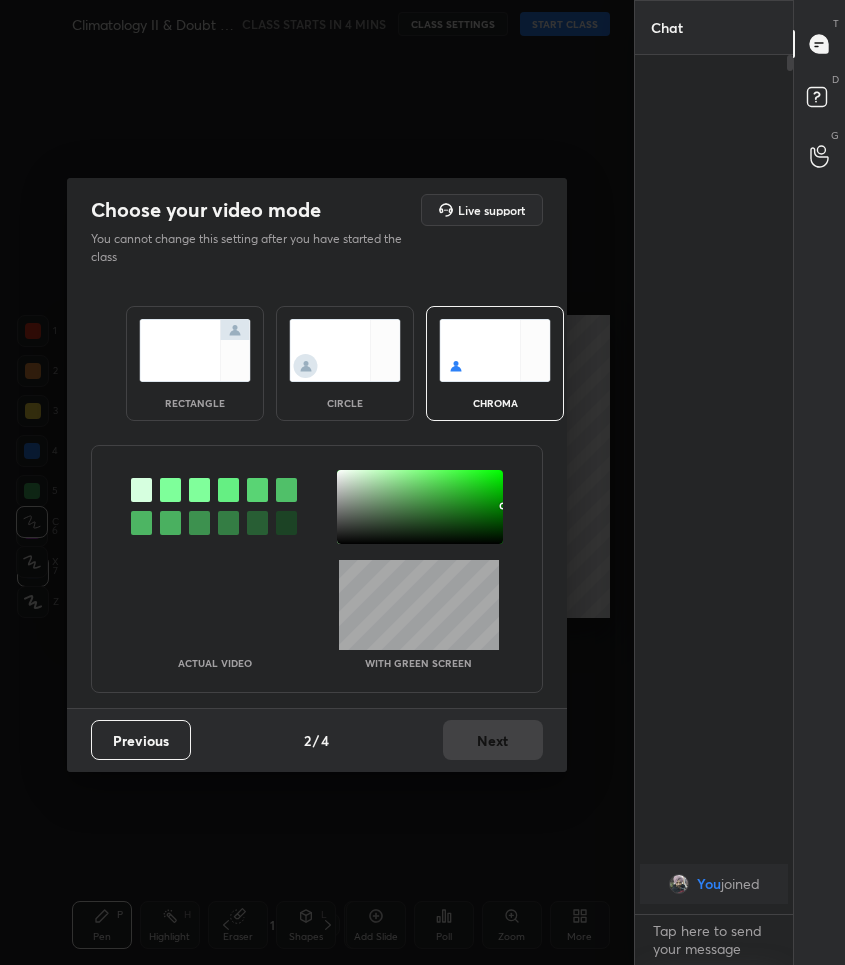 click at bounding box center [195, 350] 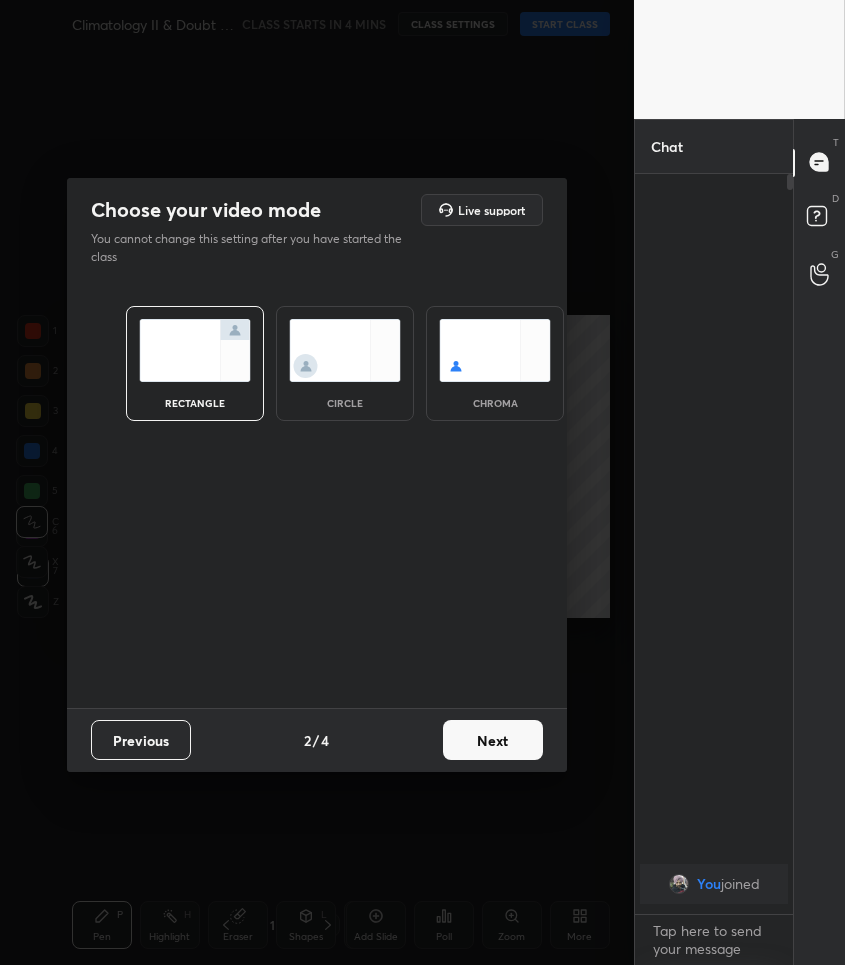 scroll, scrollTop: 728, scrollLeft: 152, axis: both 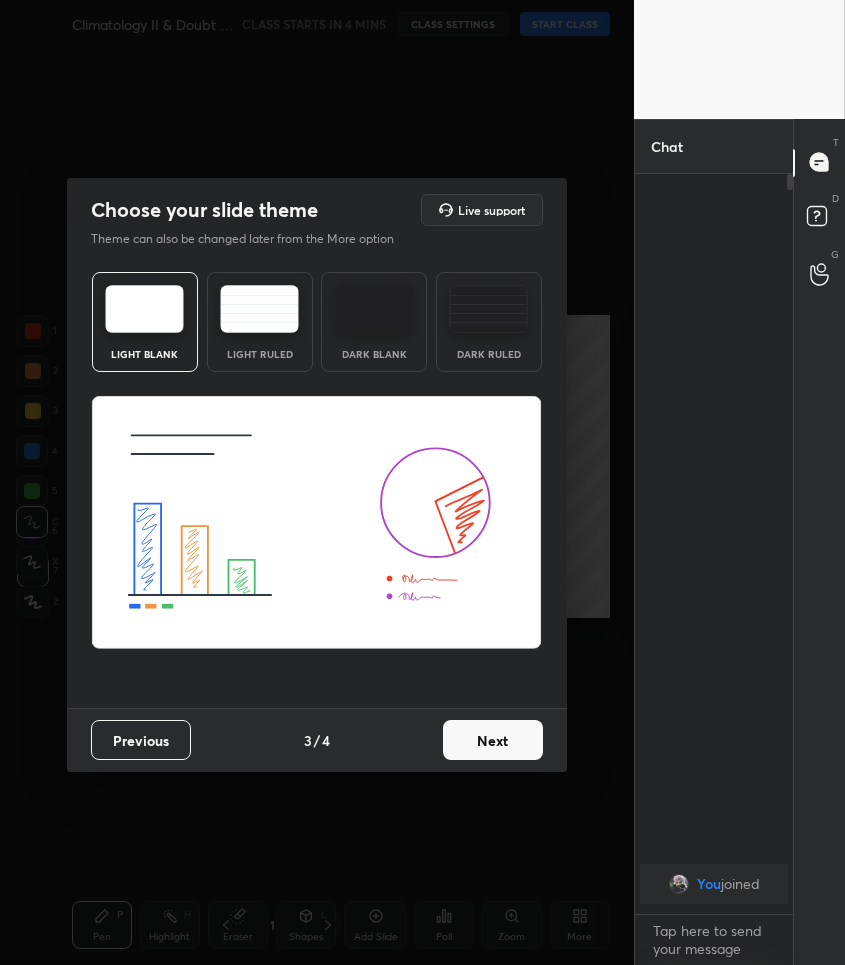 click on "Next" at bounding box center [493, 740] 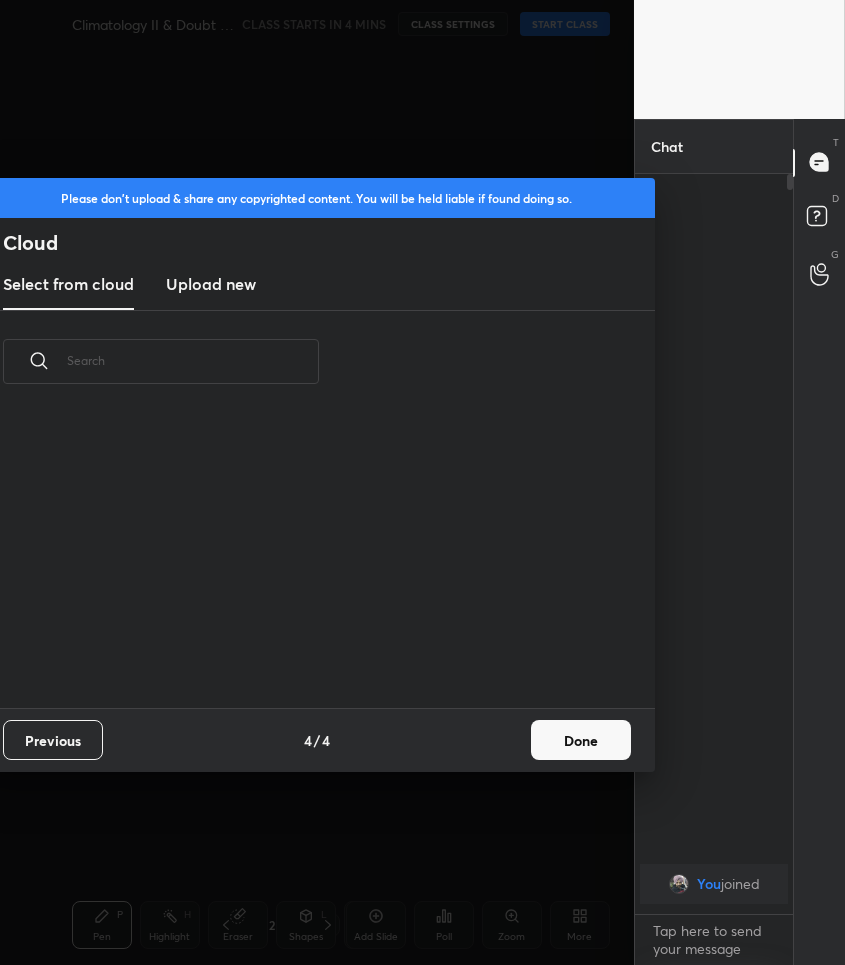 click on "Done" at bounding box center [581, 740] 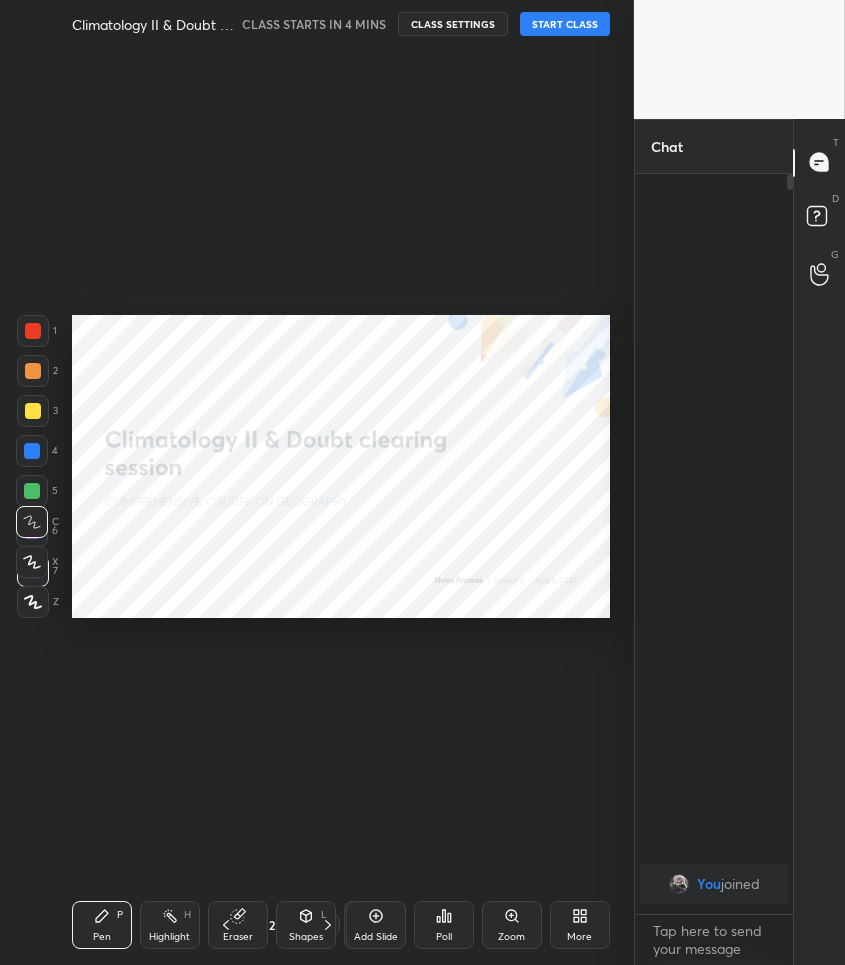 click on "START CLASS" at bounding box center [565, 24] 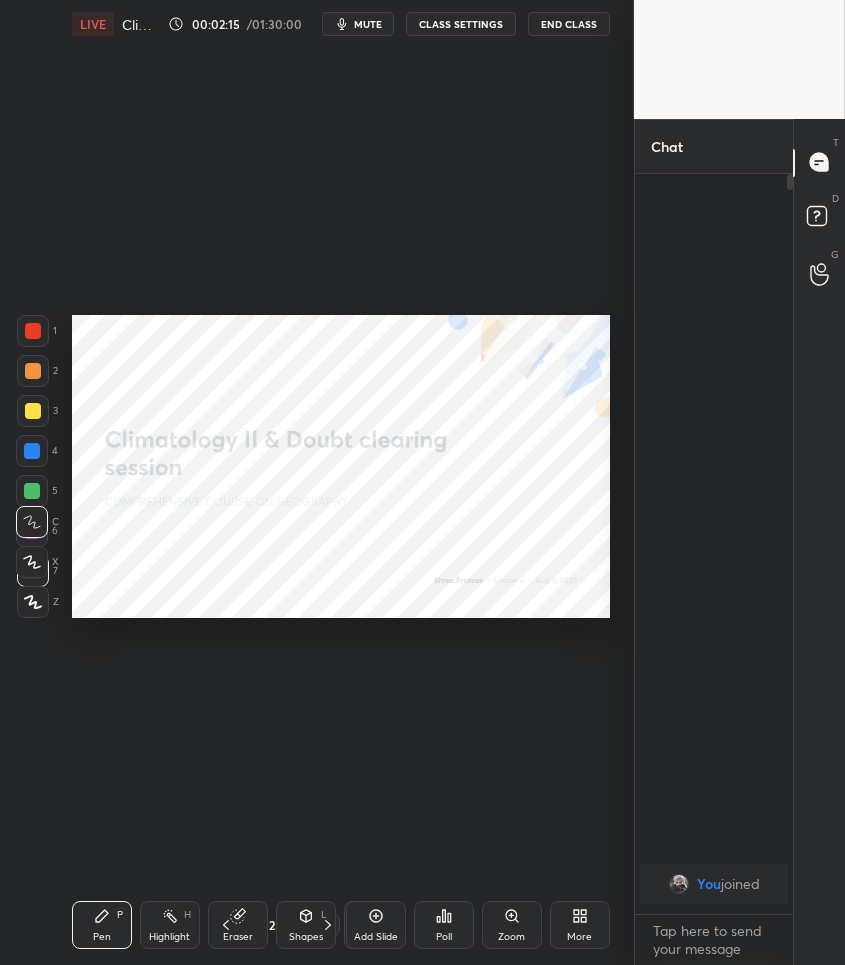 click on "mute" at bounding box center (358, 24) 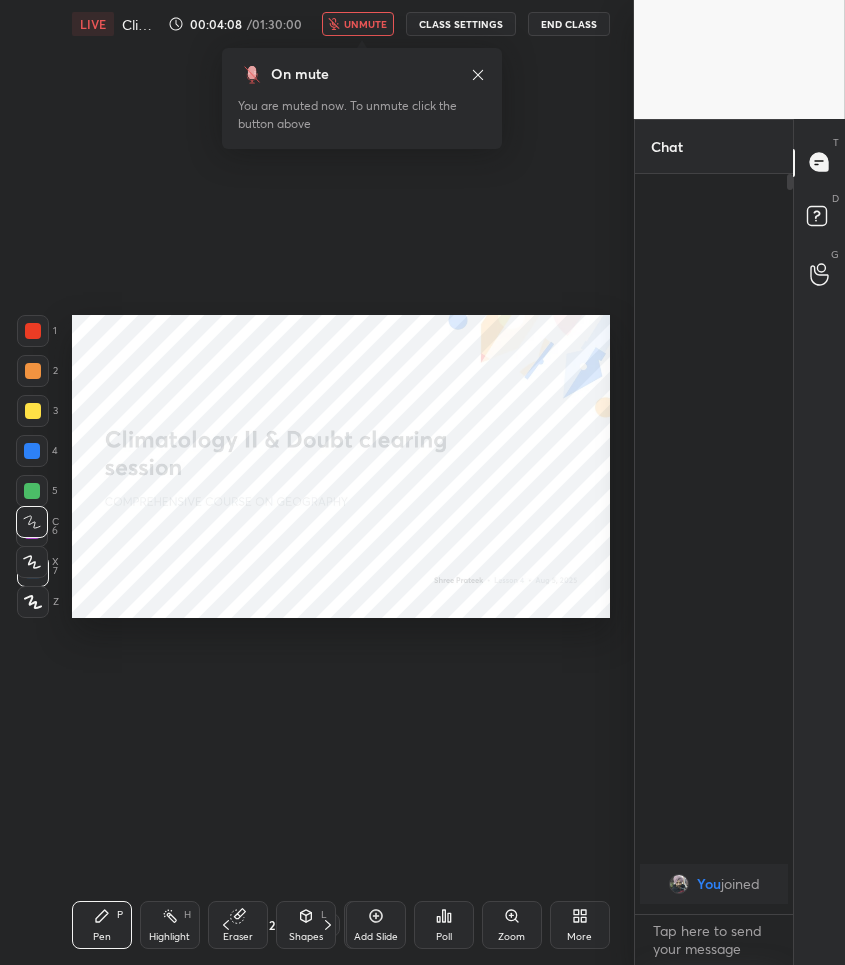 click on "More" at bounding box center (580, 925) 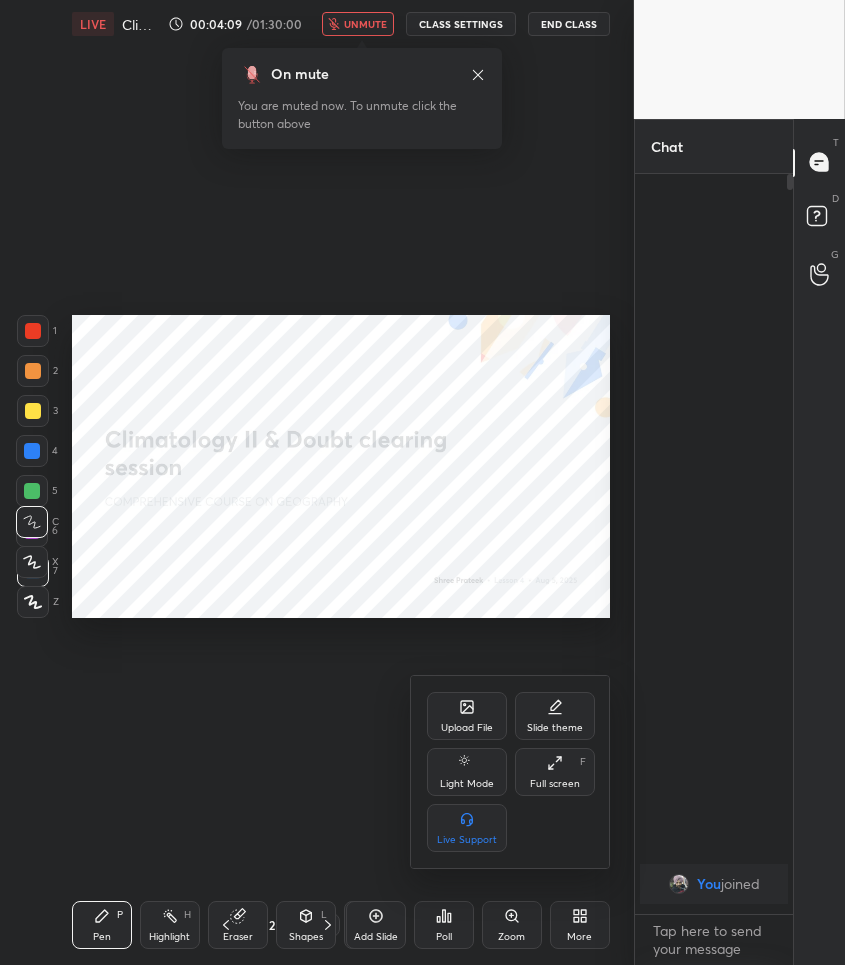click 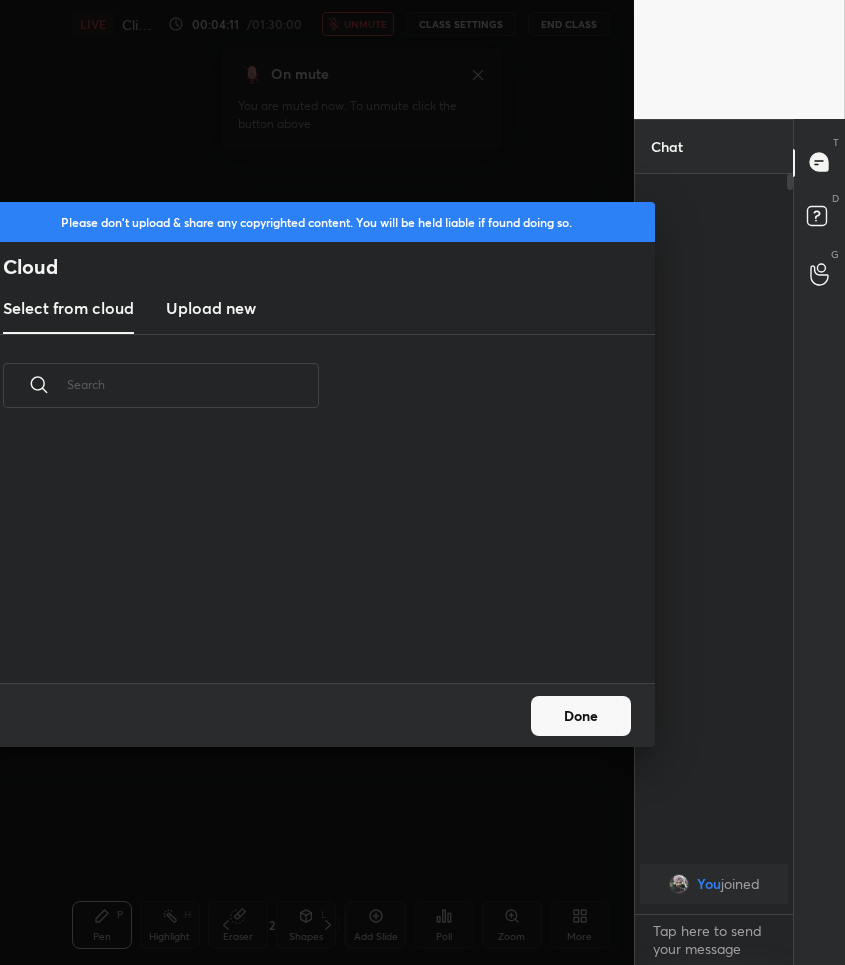 scroll, scrollTop: 7, scrollLeft: 11, axis: both 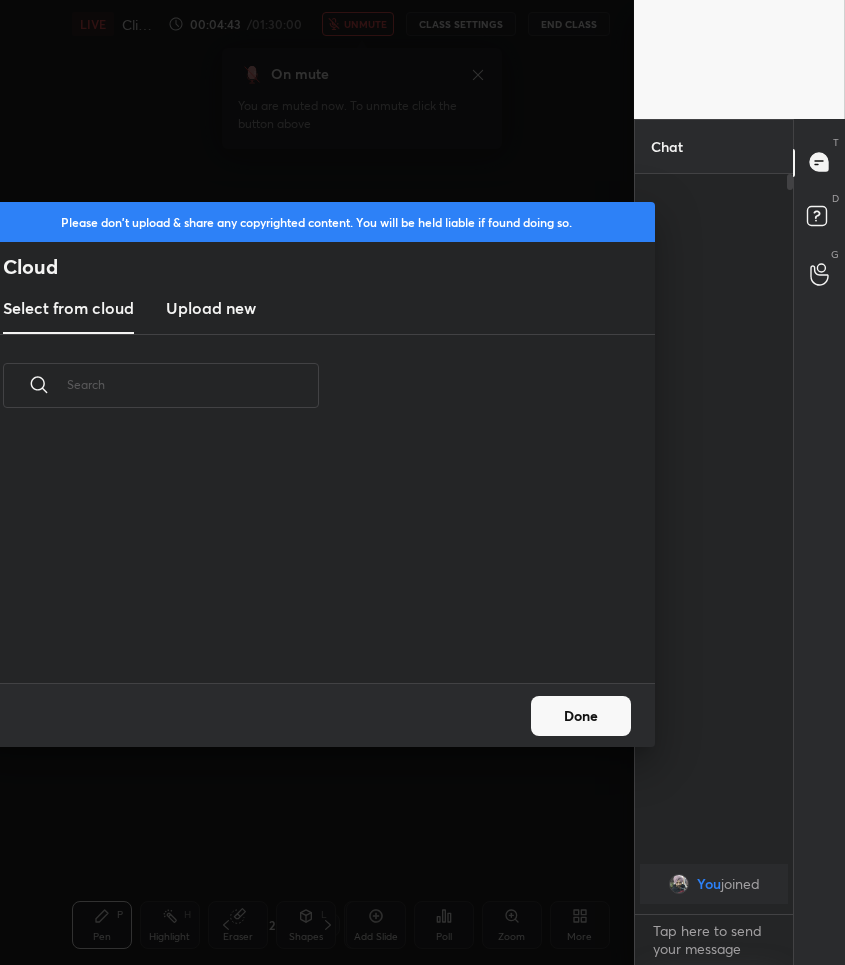 click on "Upload new" at bounding box center (211, 309) 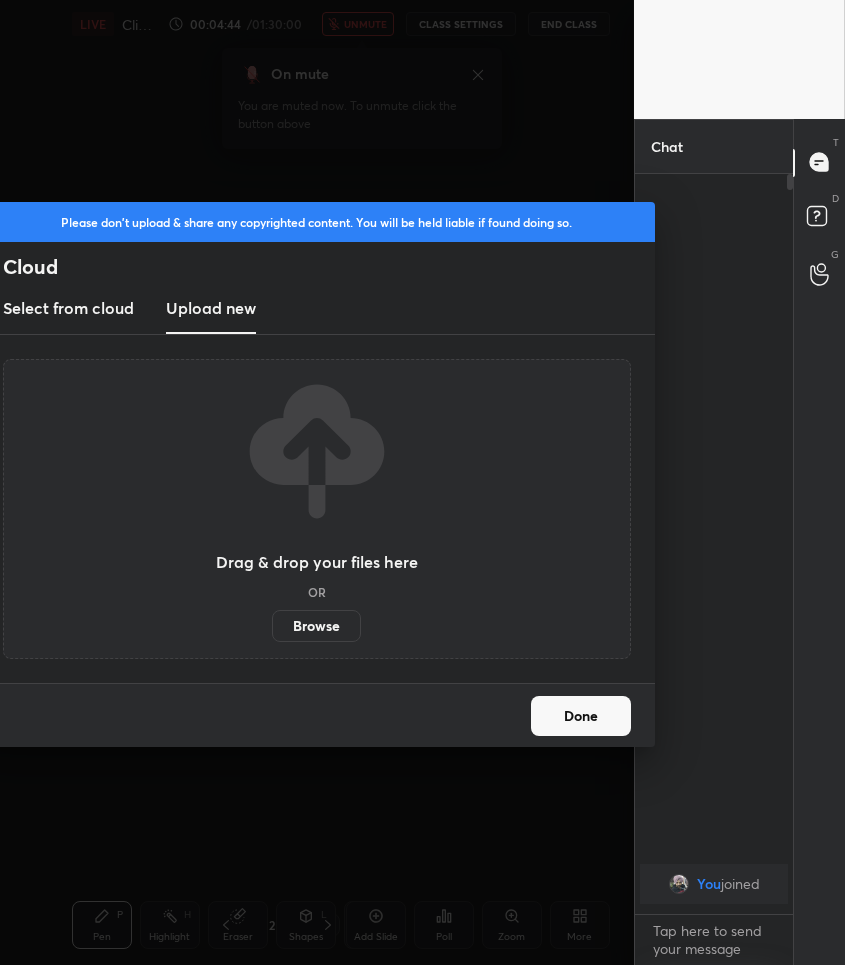 click on "Browse" at bounding box center [316, 626] 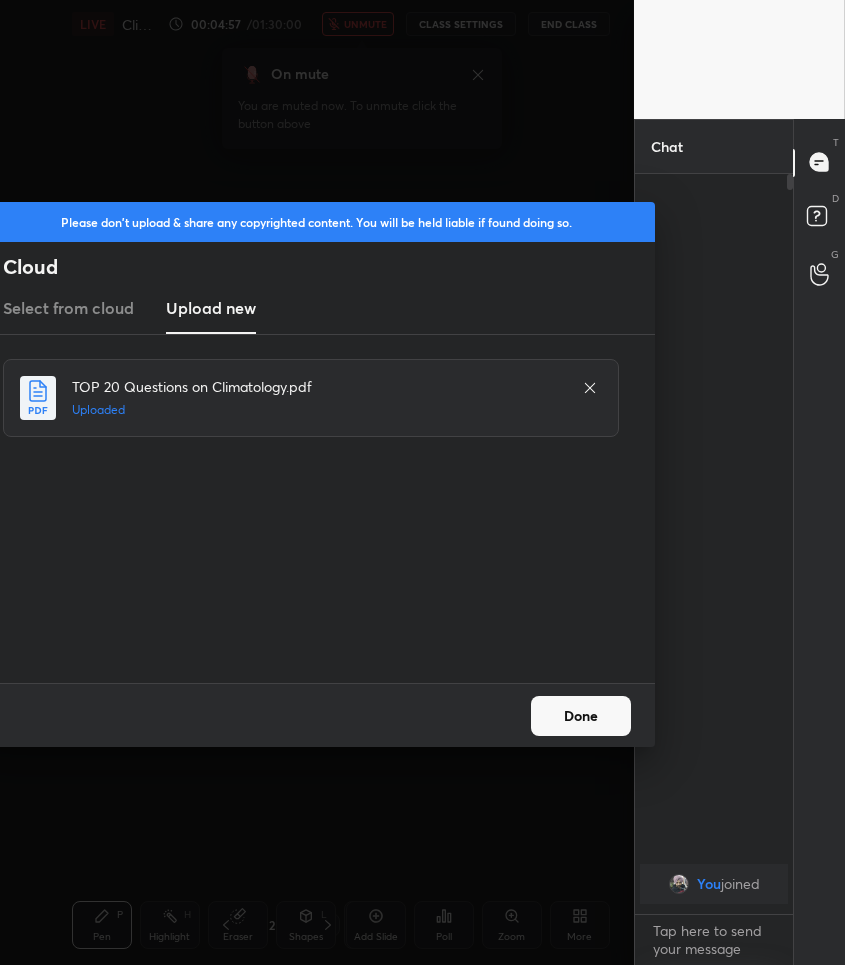 click on "Done" at bounding box center [581, 716] 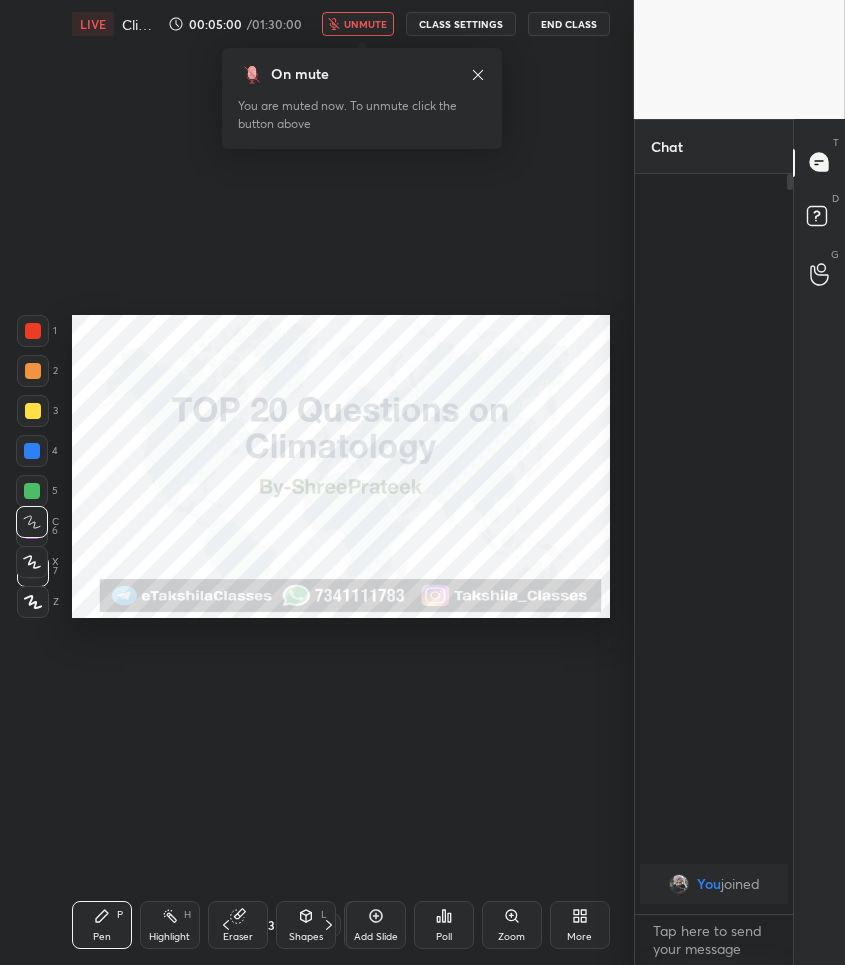 click 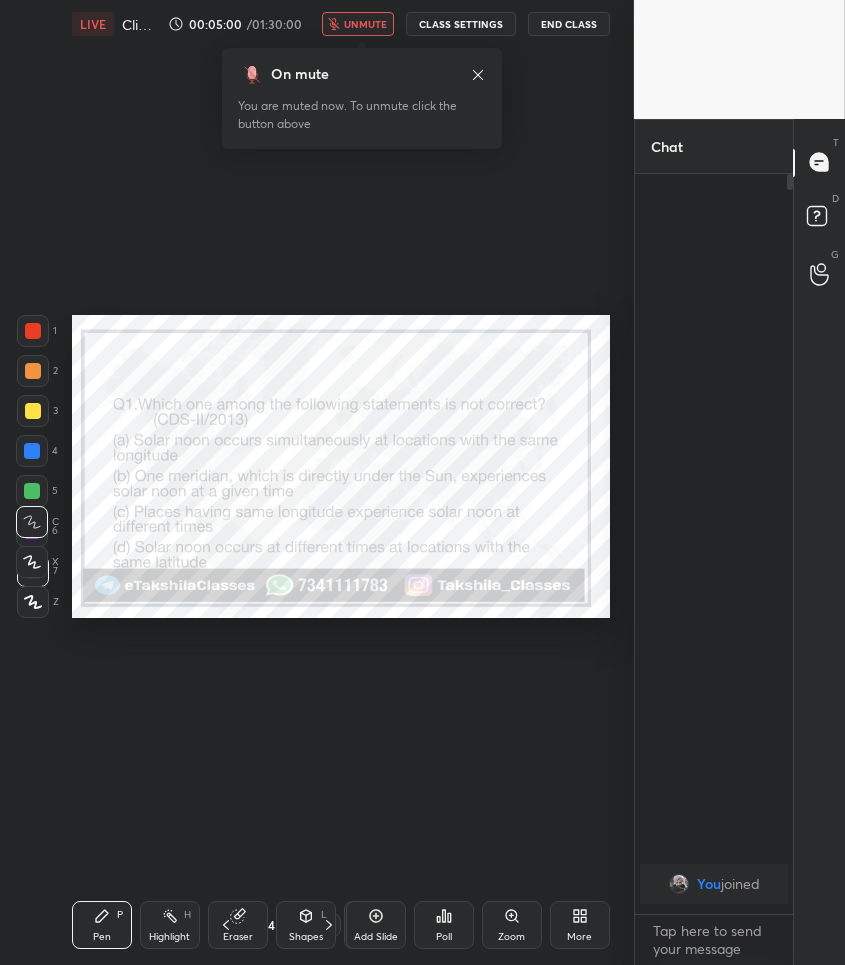 click 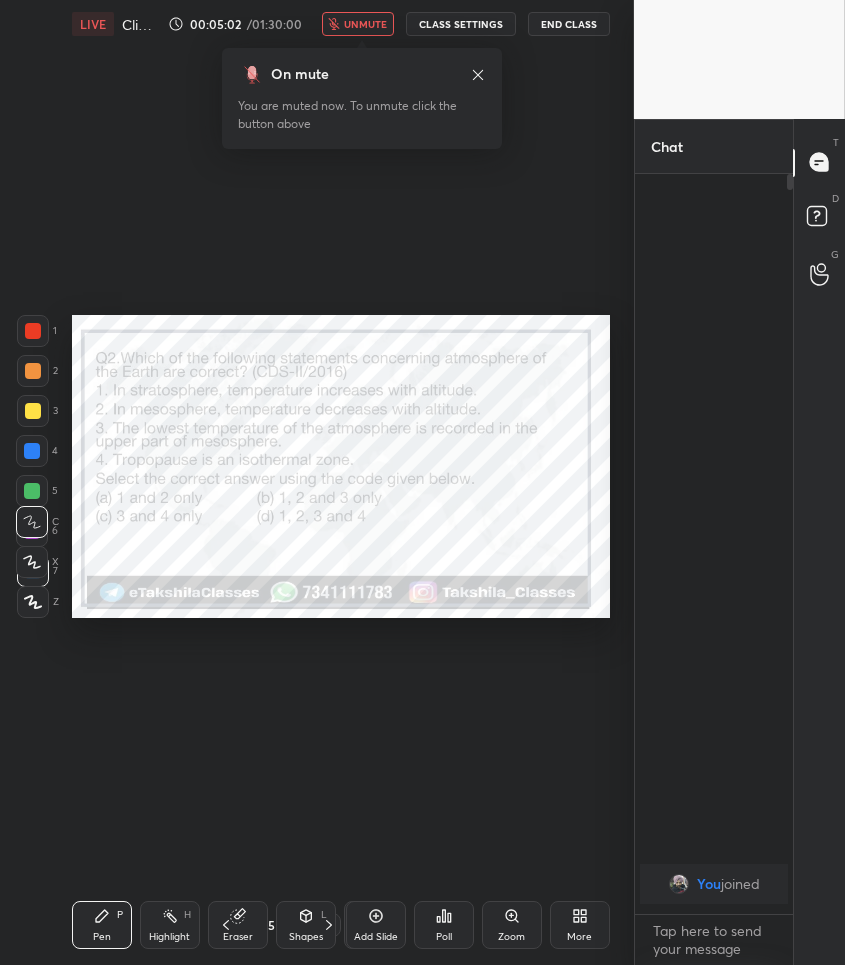 click on "Poll" at bounding box center (444, 925) 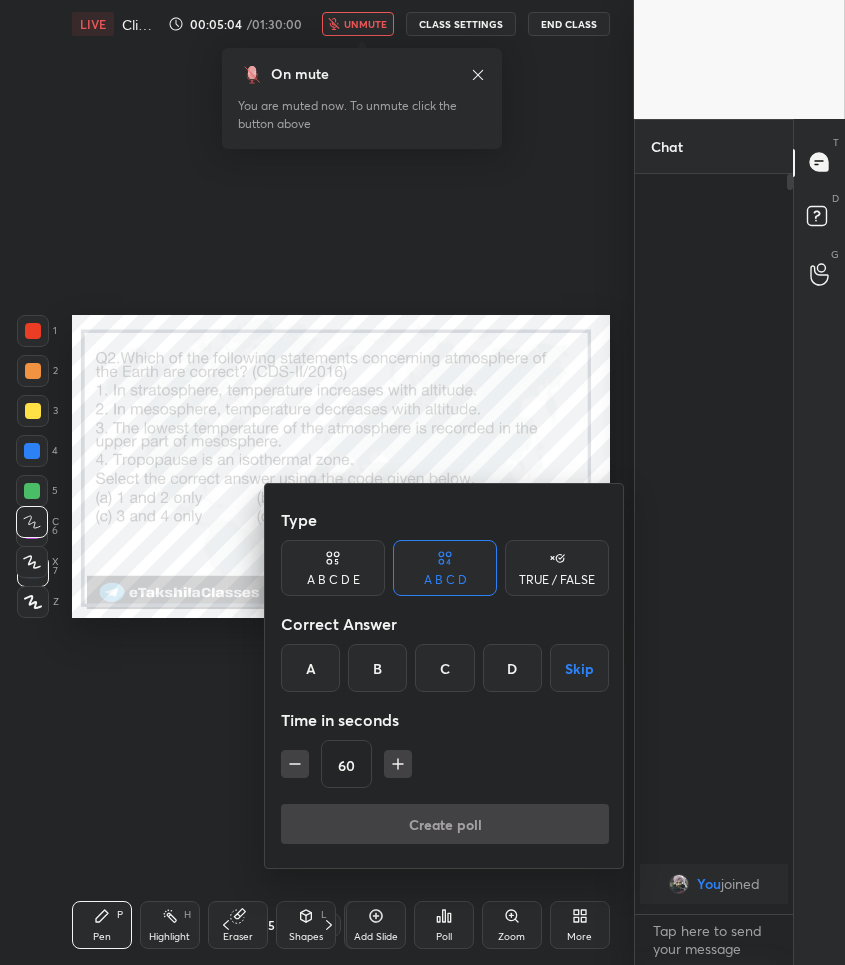 click on "D" at bounding box center [512, 668] 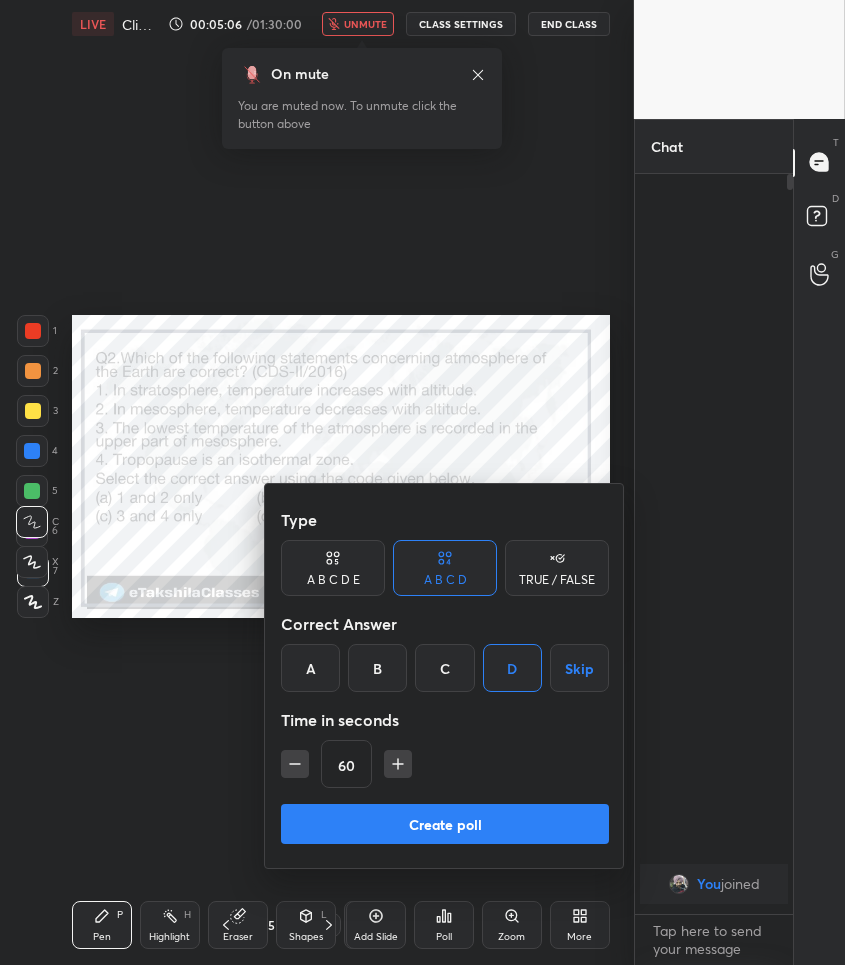 click on "Create poll" at bounding box center (445, 824) 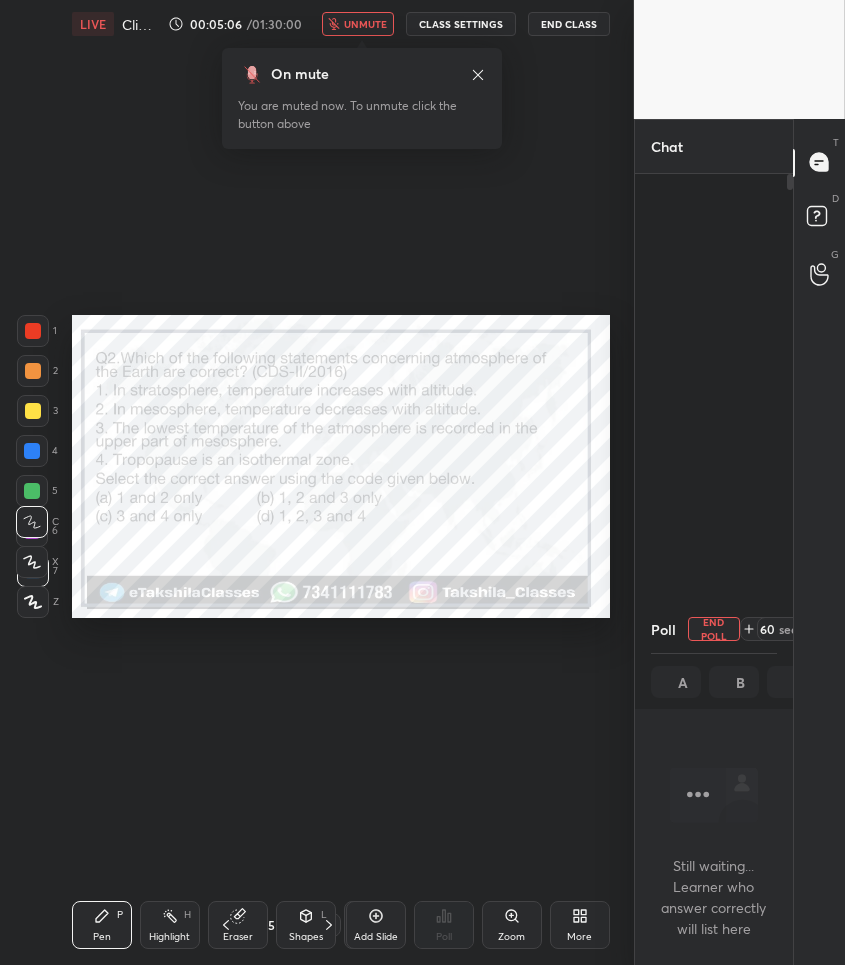 scroll, scrollTop: 630, scrollLeft: 152, axis: both 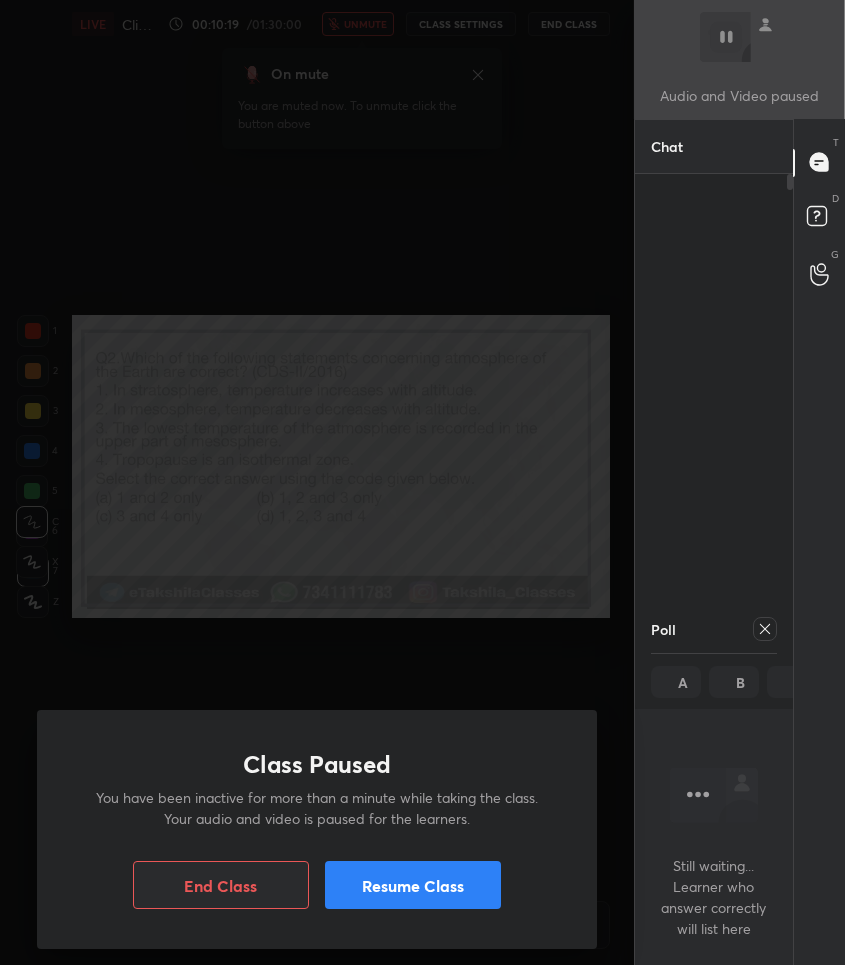 click on "Resume Class" at bounding box center (413, 885) 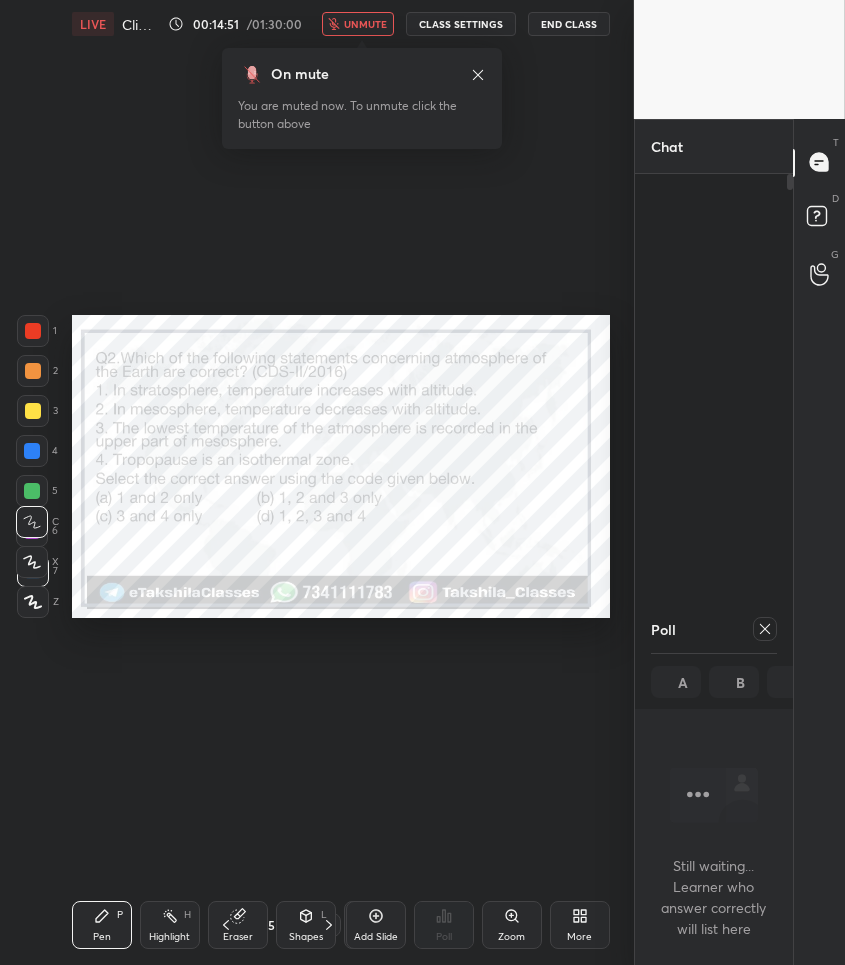 click 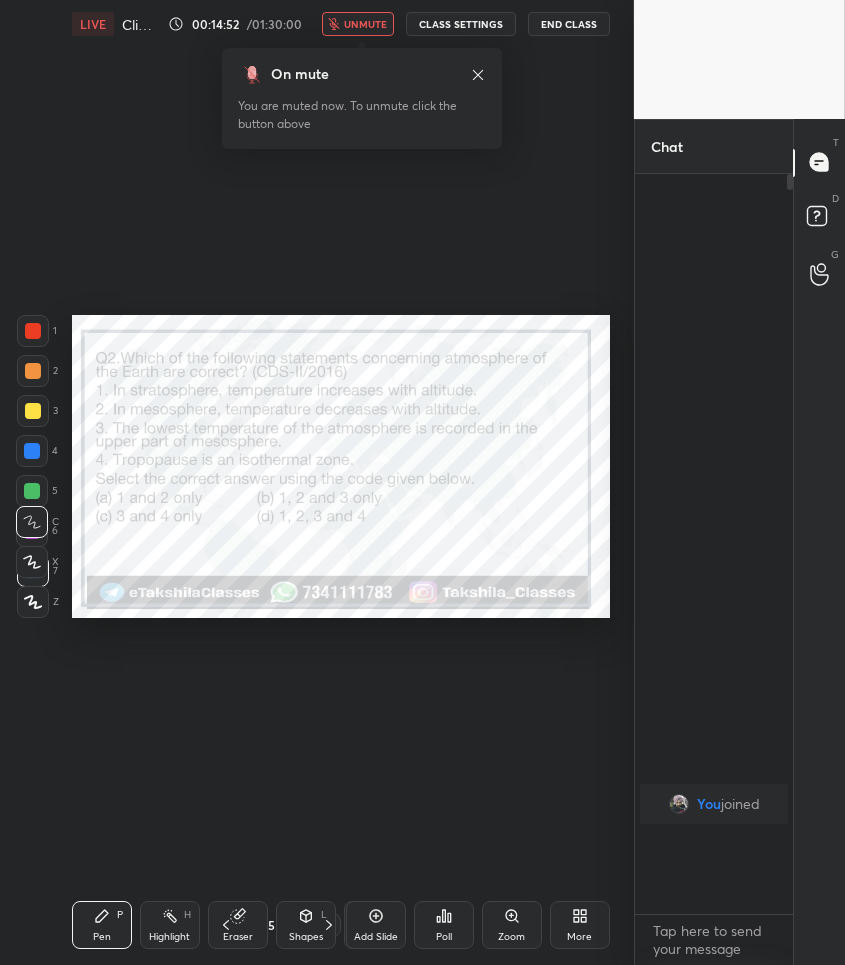 scroll, scrollTop: 6, scrollLeft: 6, axis: both 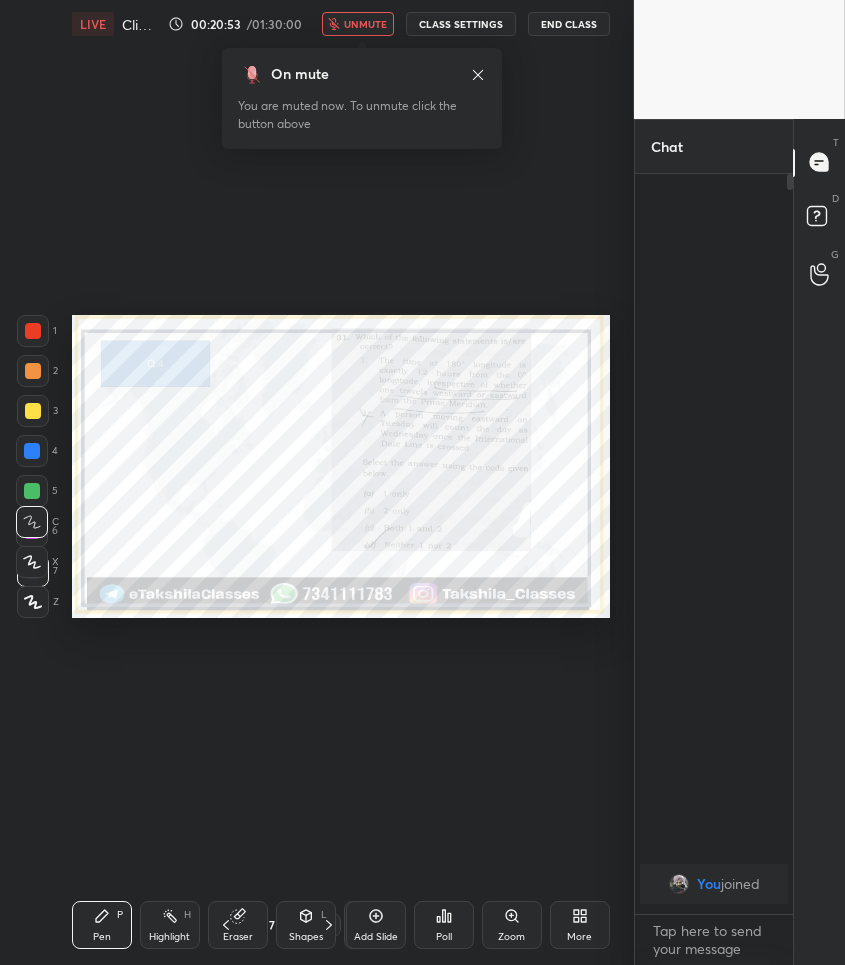 click on "unmute" at bounding box center (358, 24) 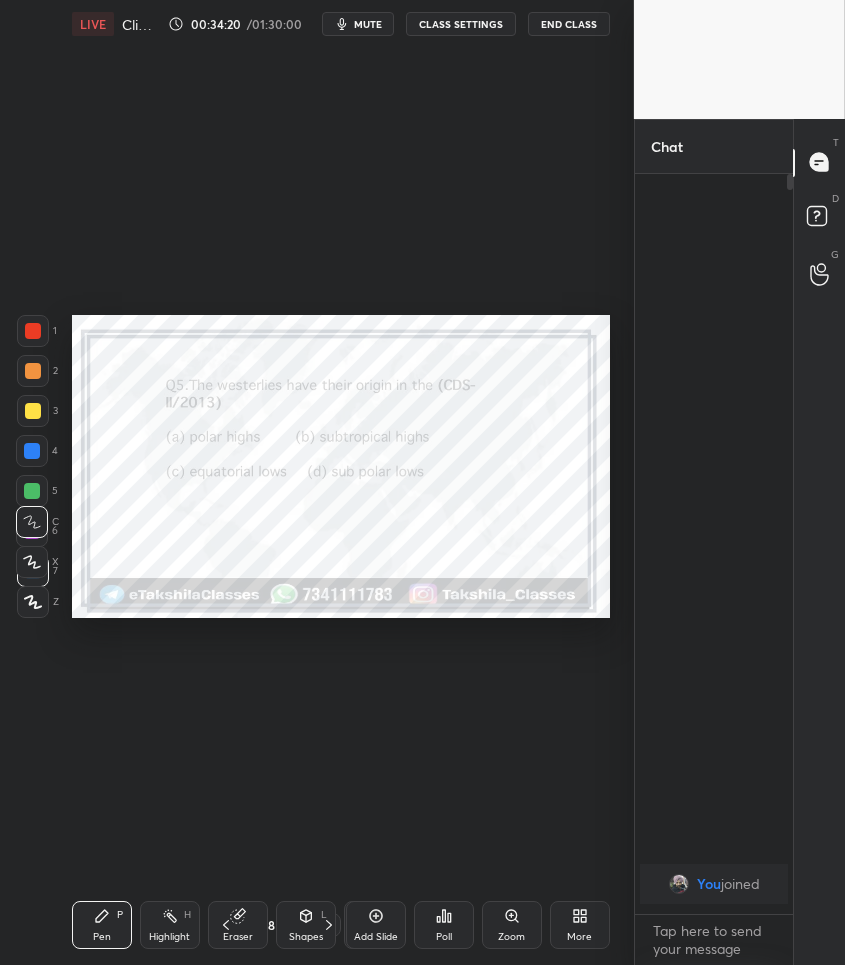 click on "mute" at bounding box center (368, 24) 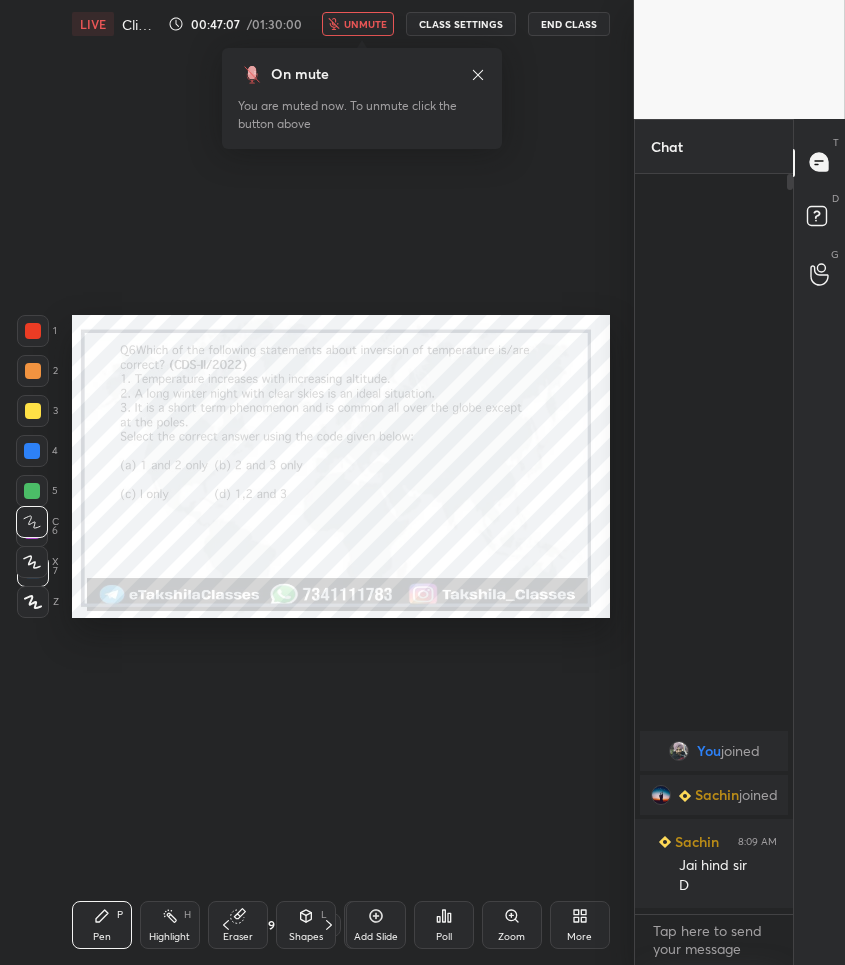 click on "Idle time detected You have been inactive for more than a minute while taking the class. Your audio and video will be  paused in 9s" at bounding box center [317, 1447] 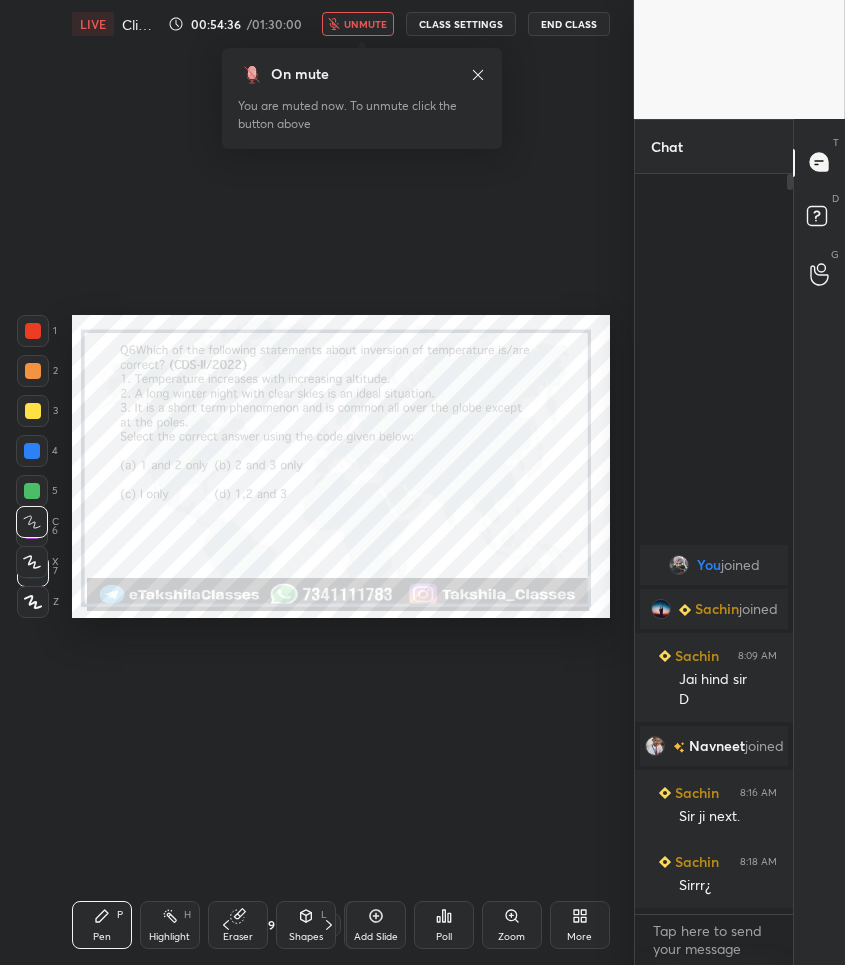 click on "unmute" at bounding box center [365, 24] 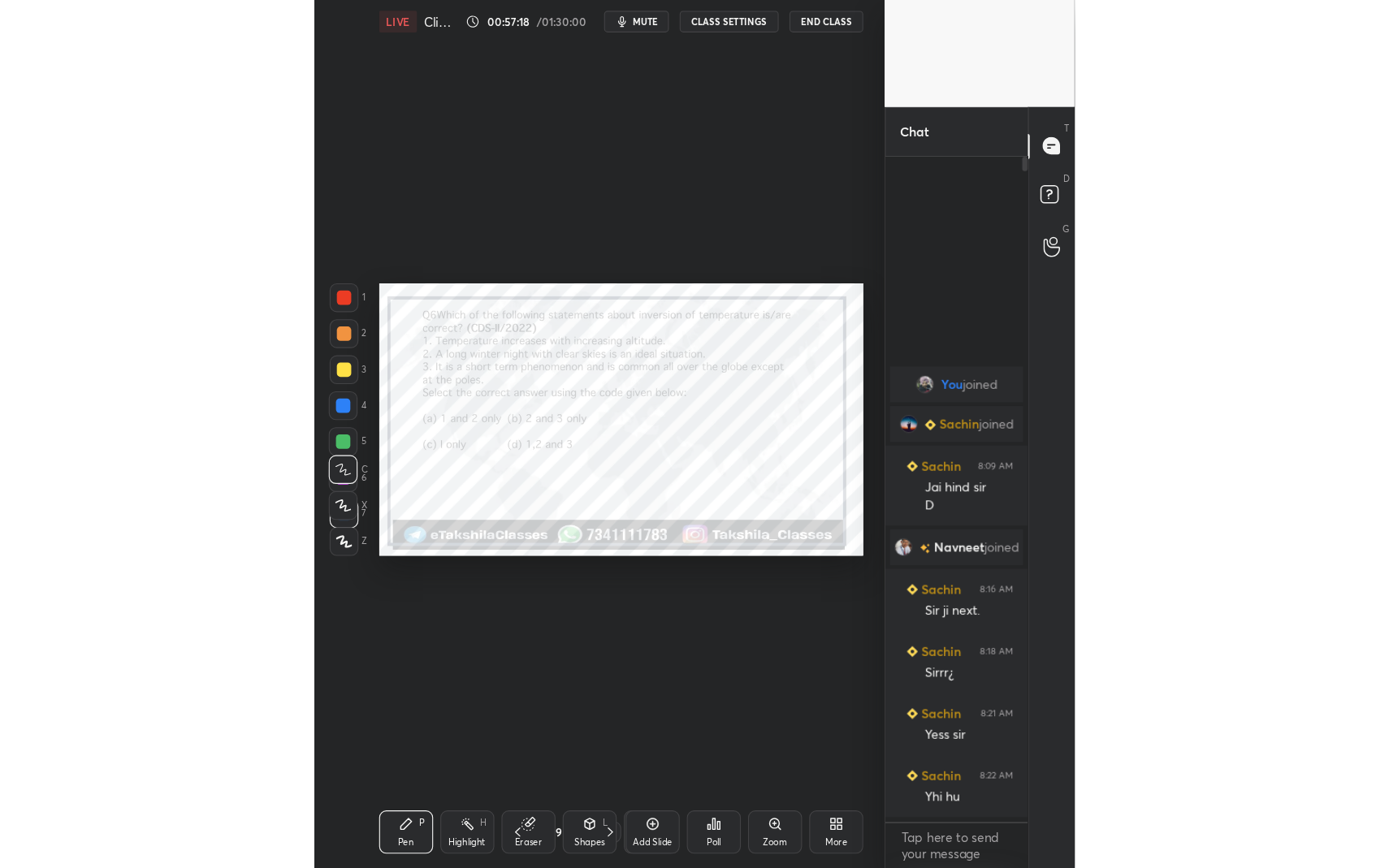 scroll, scrollTop: 80433, scrollLeft: 80251, axis: both 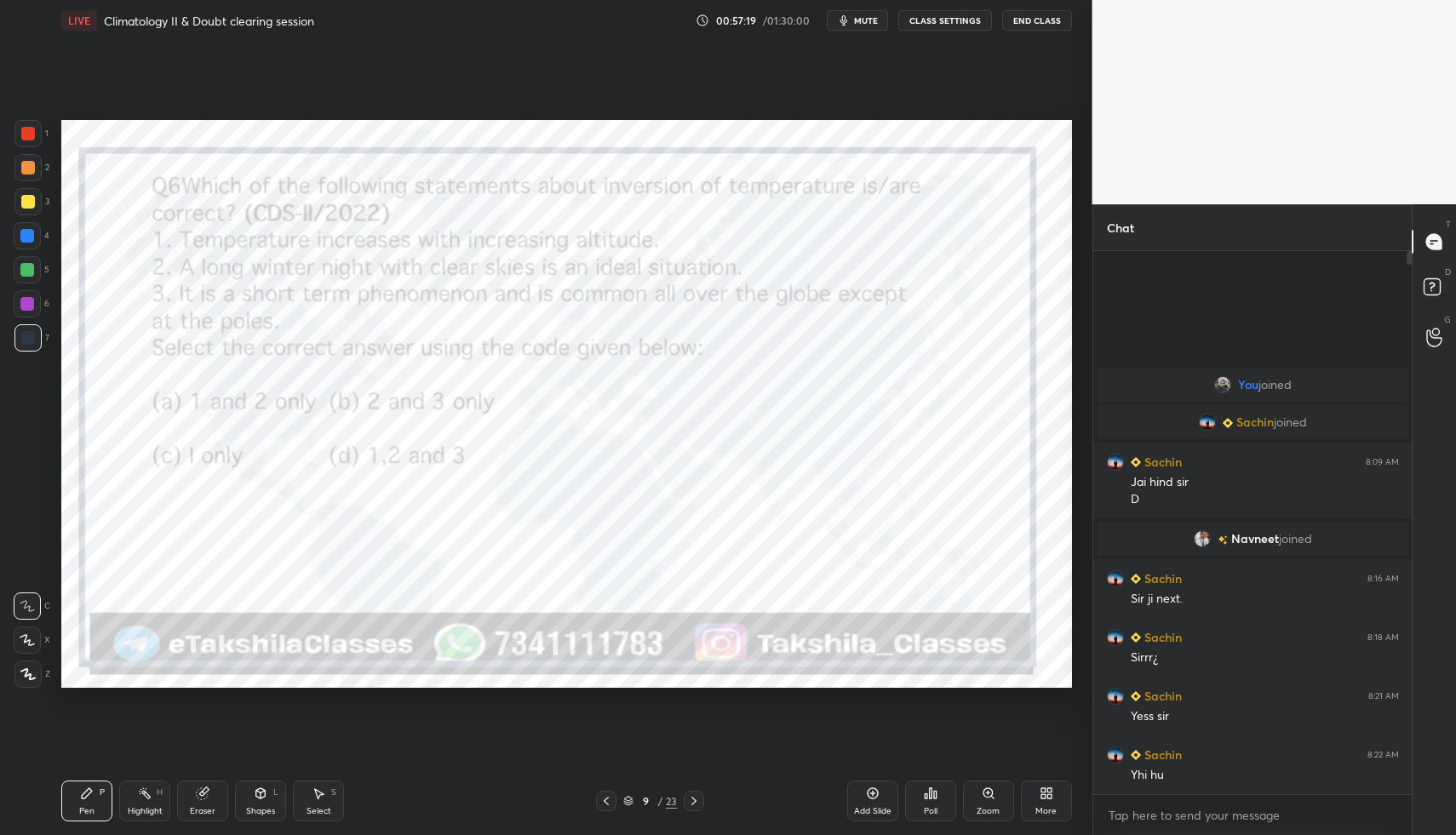 type on "x" 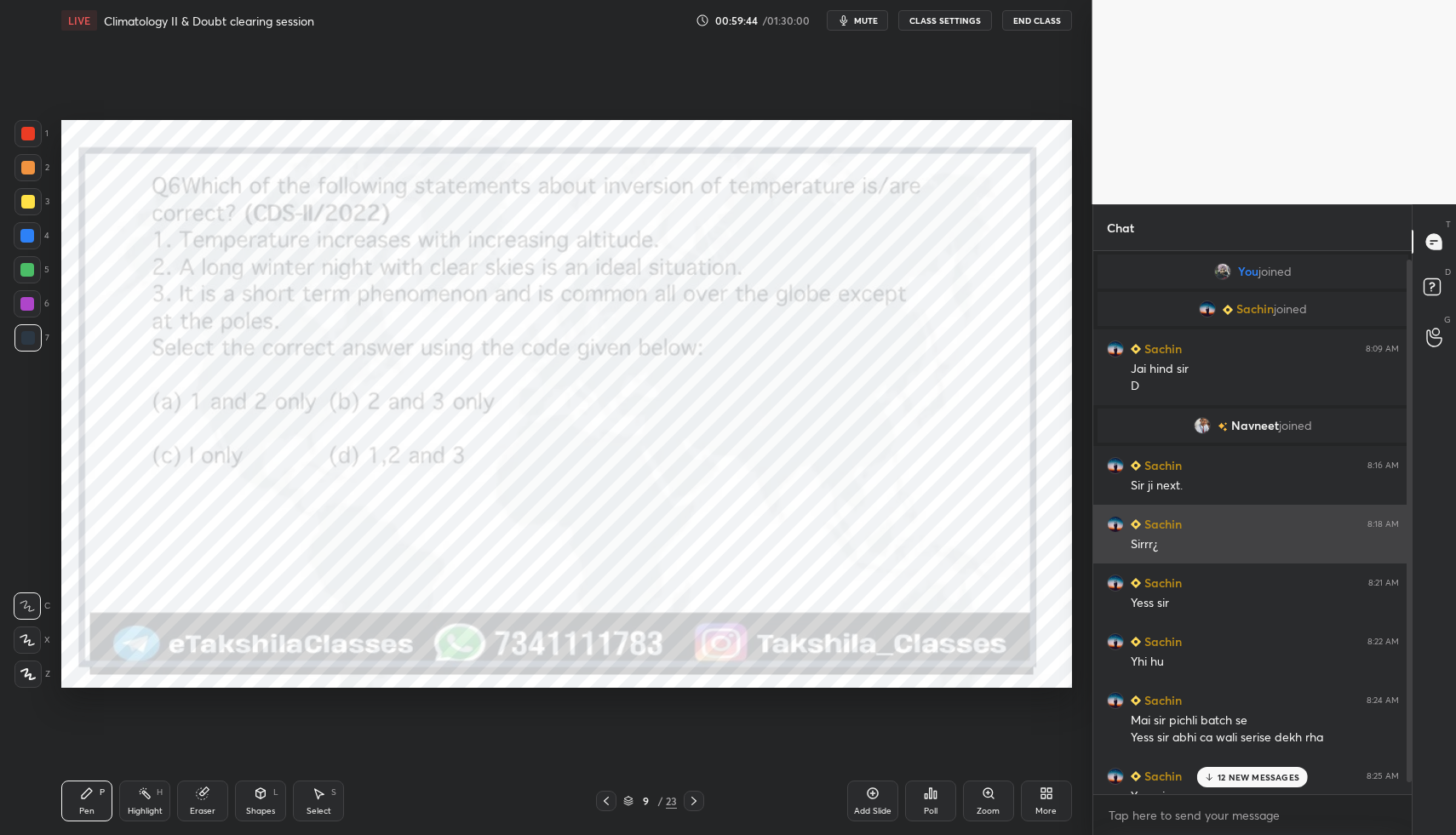 scroll, scrollTop: 21, scrollLeft: 0, axis: vertical 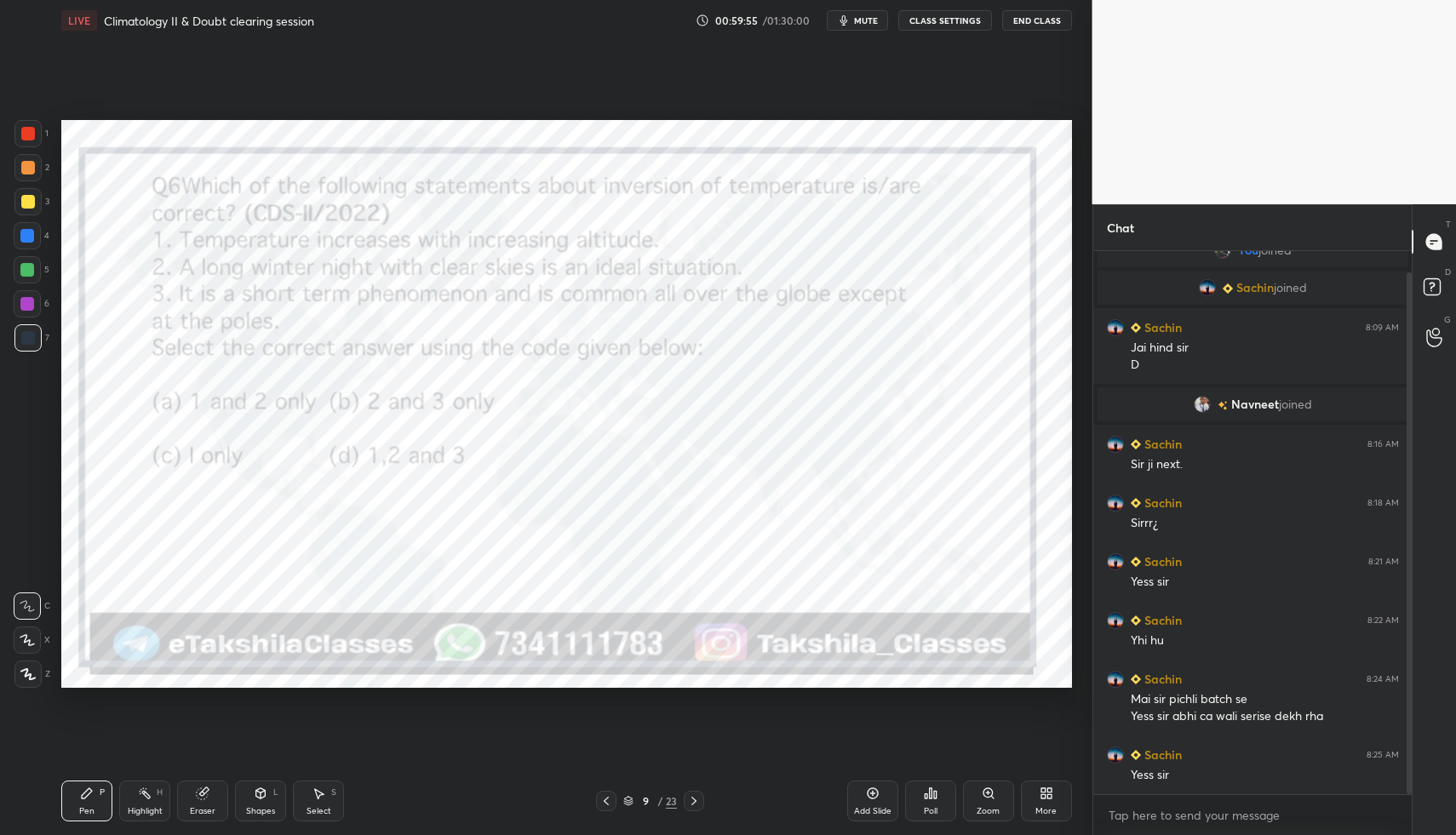 click on "mute" at bounding box center [866, 20] 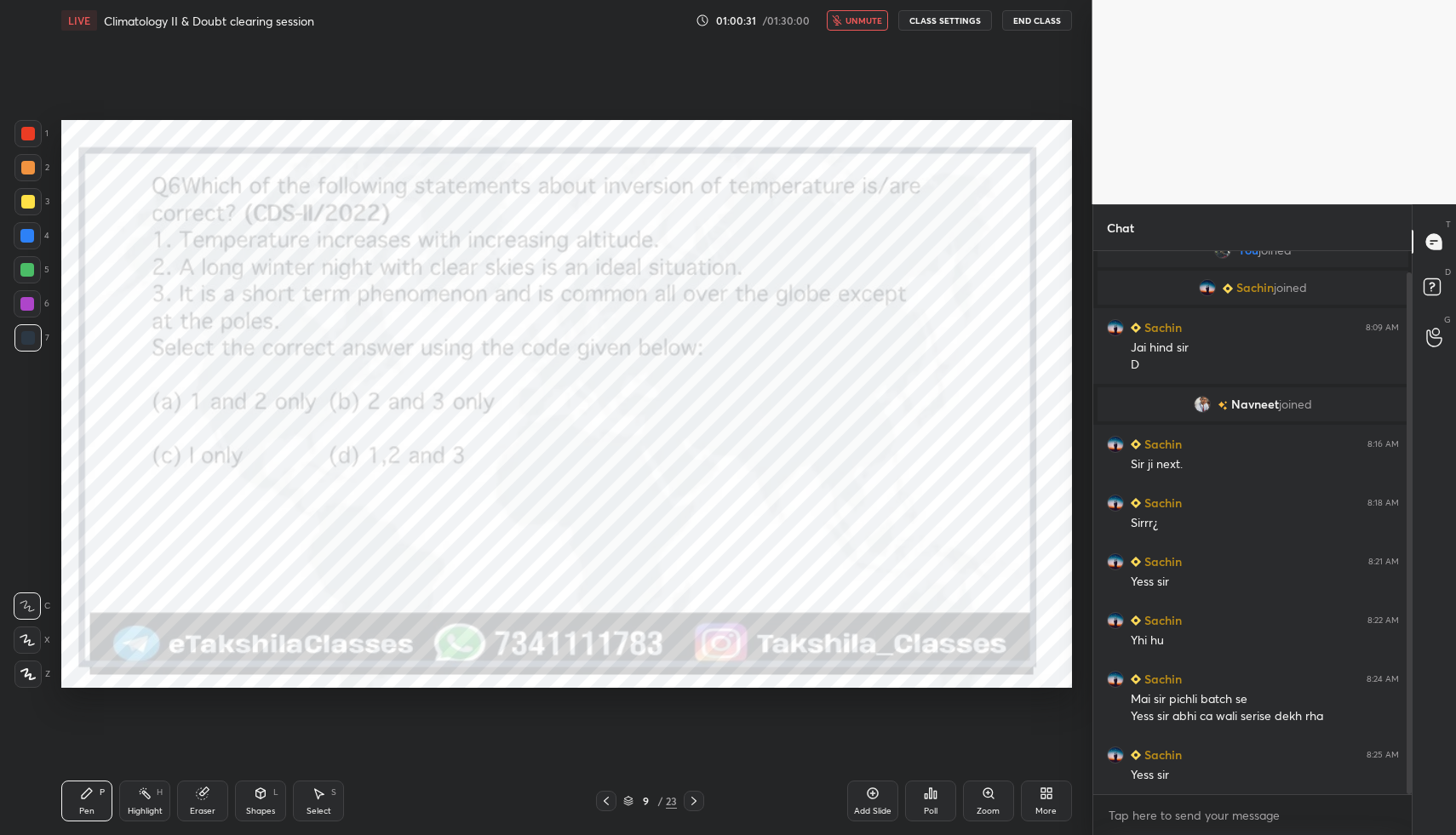 type 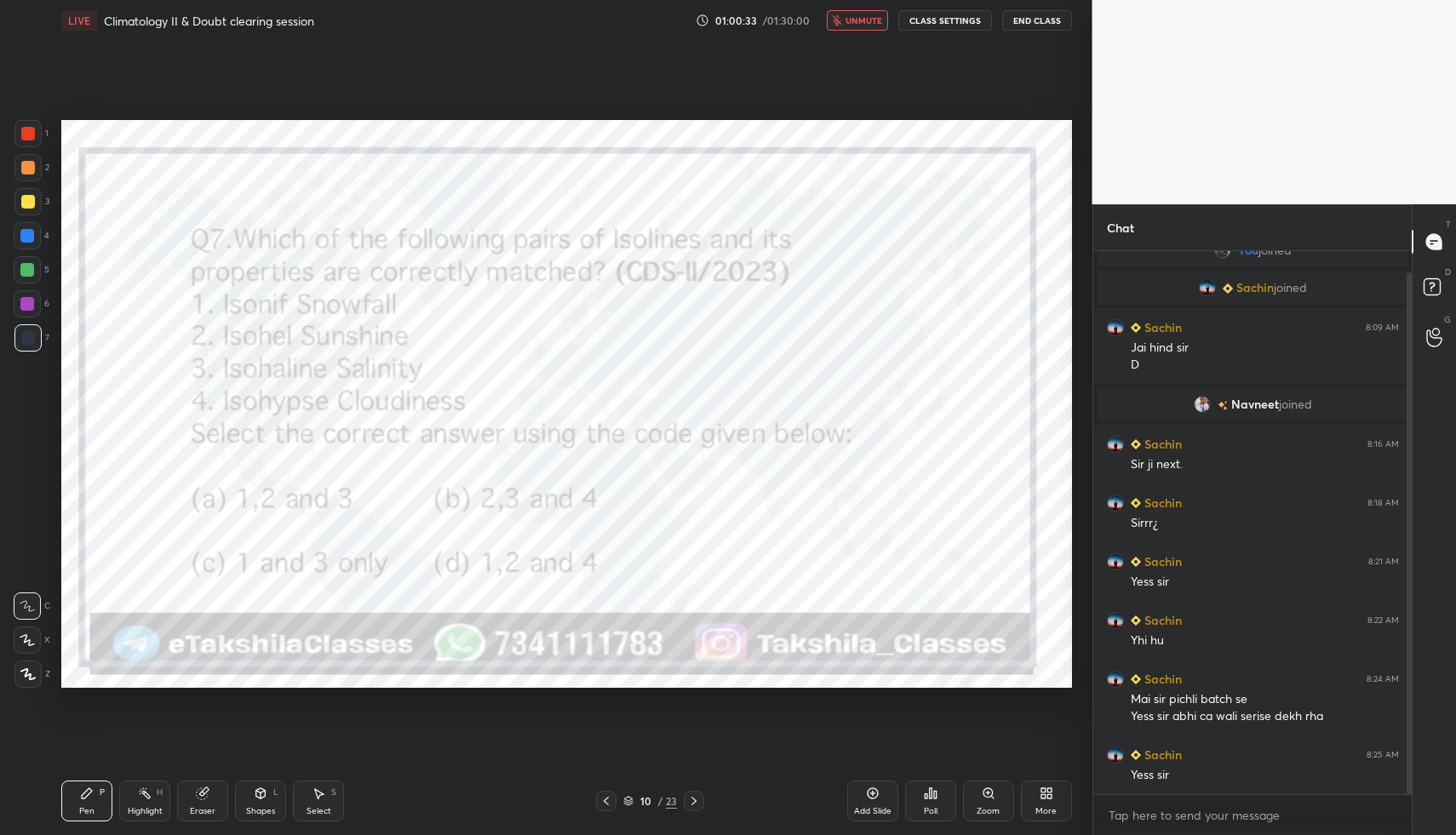 click on "Poll" at bounding box center (931, 801) 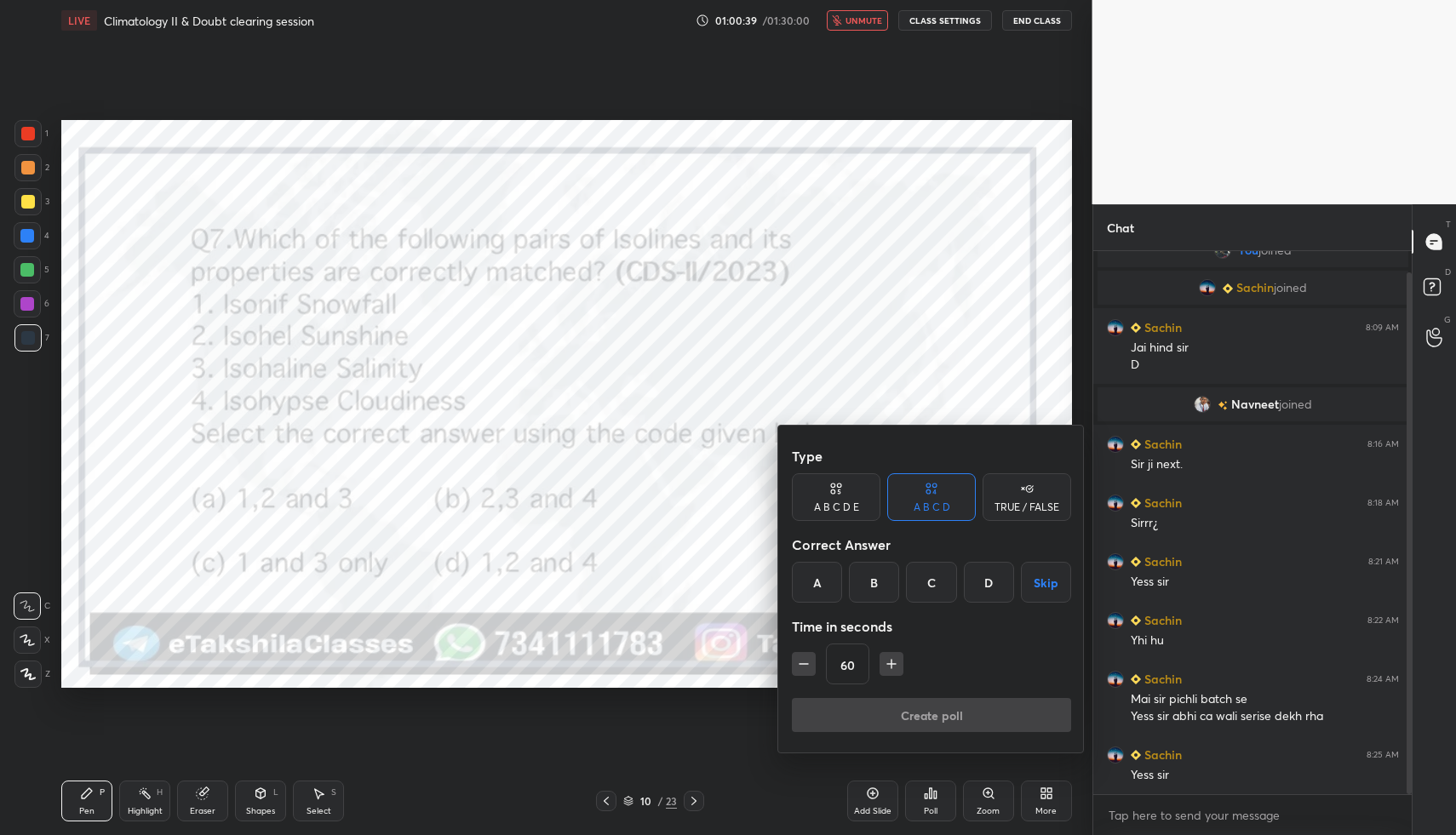 click on "A" at bounding box center (817, 582) 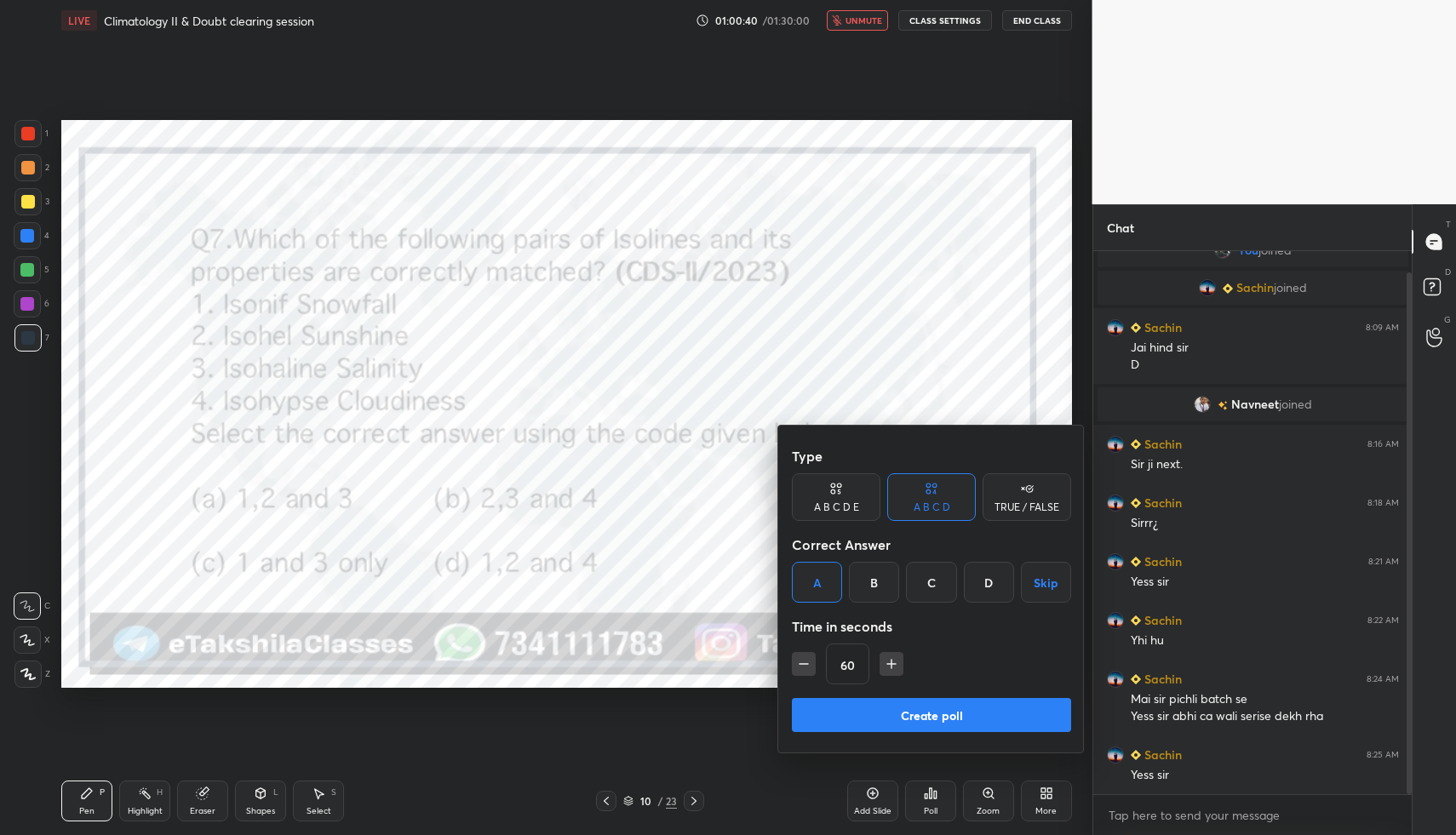click on "Create poll" at bounding box center [931, 715] 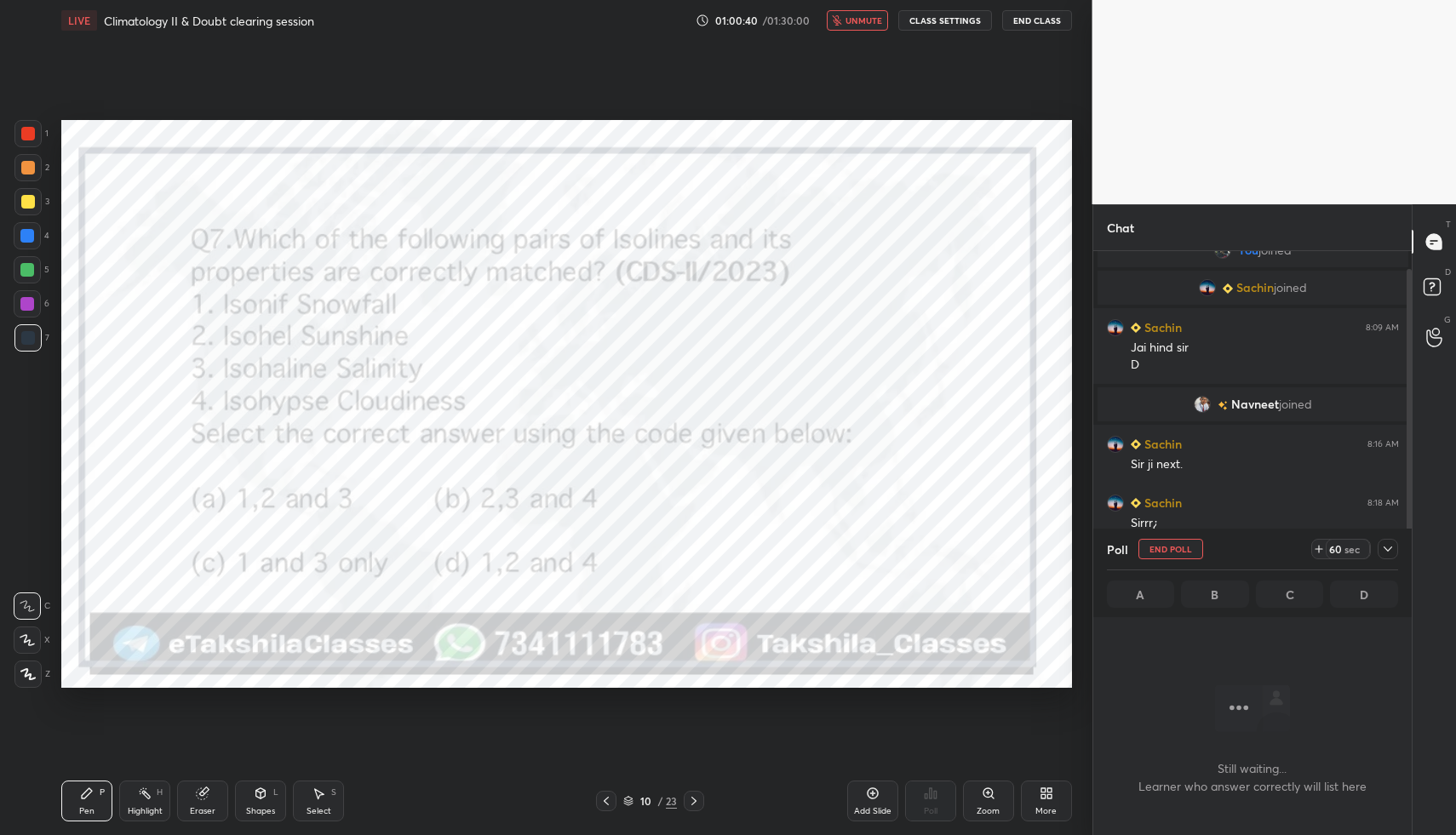 scroll, scrollTop: 454, scrollLeft: 313, axis: both 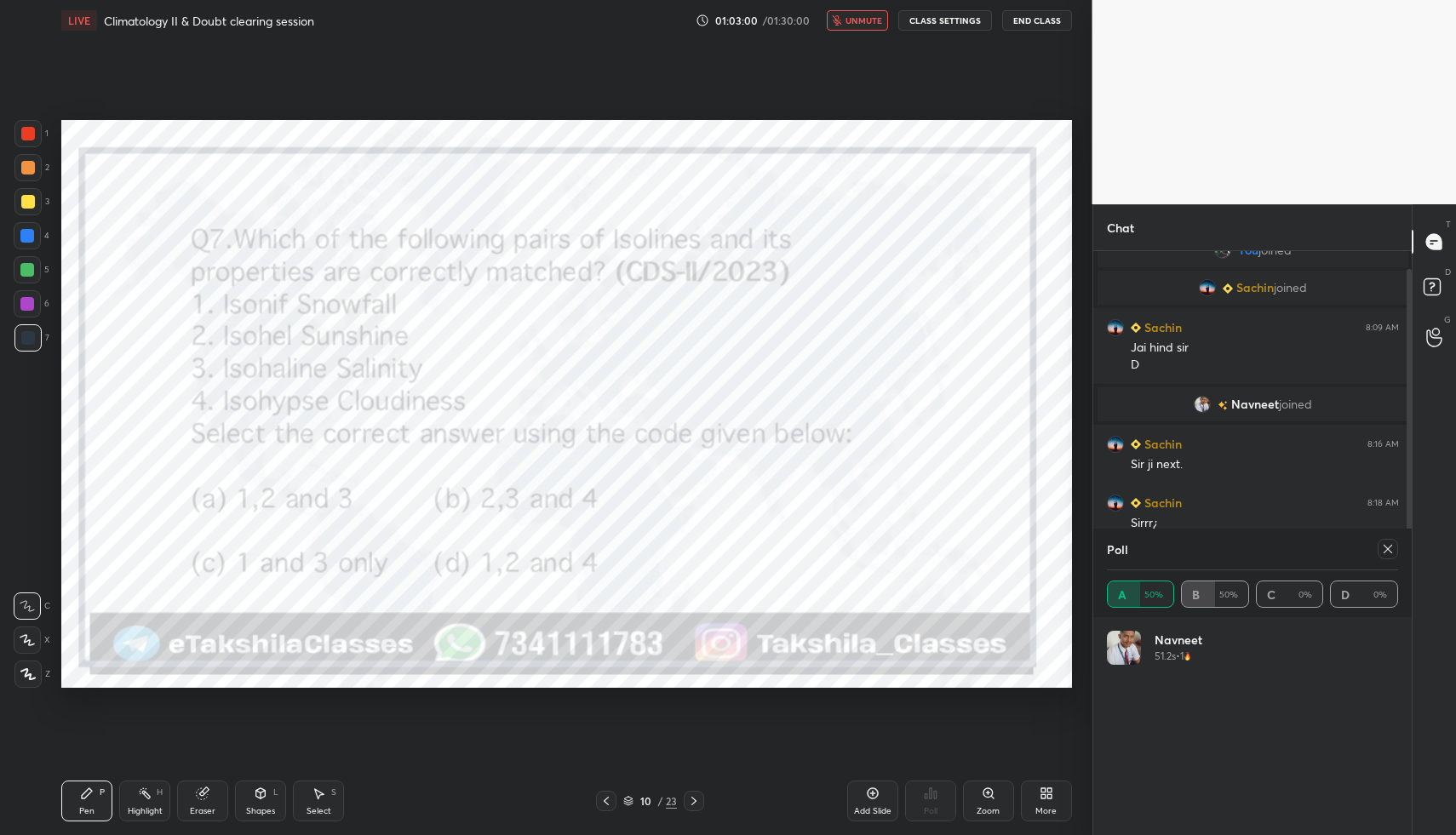 click 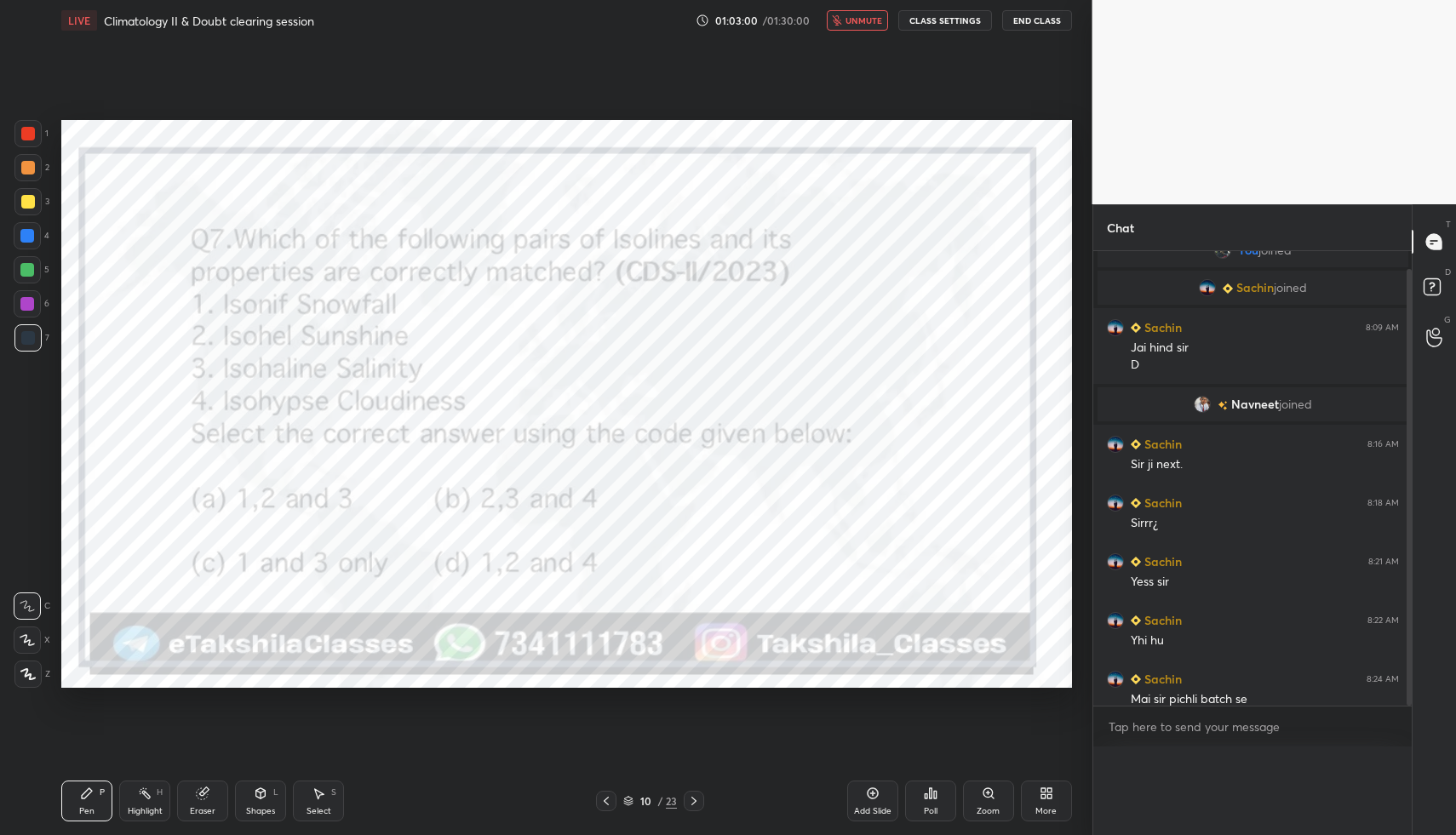 scroll, scrollTop: 0, scrollLeft: 0, axis: both 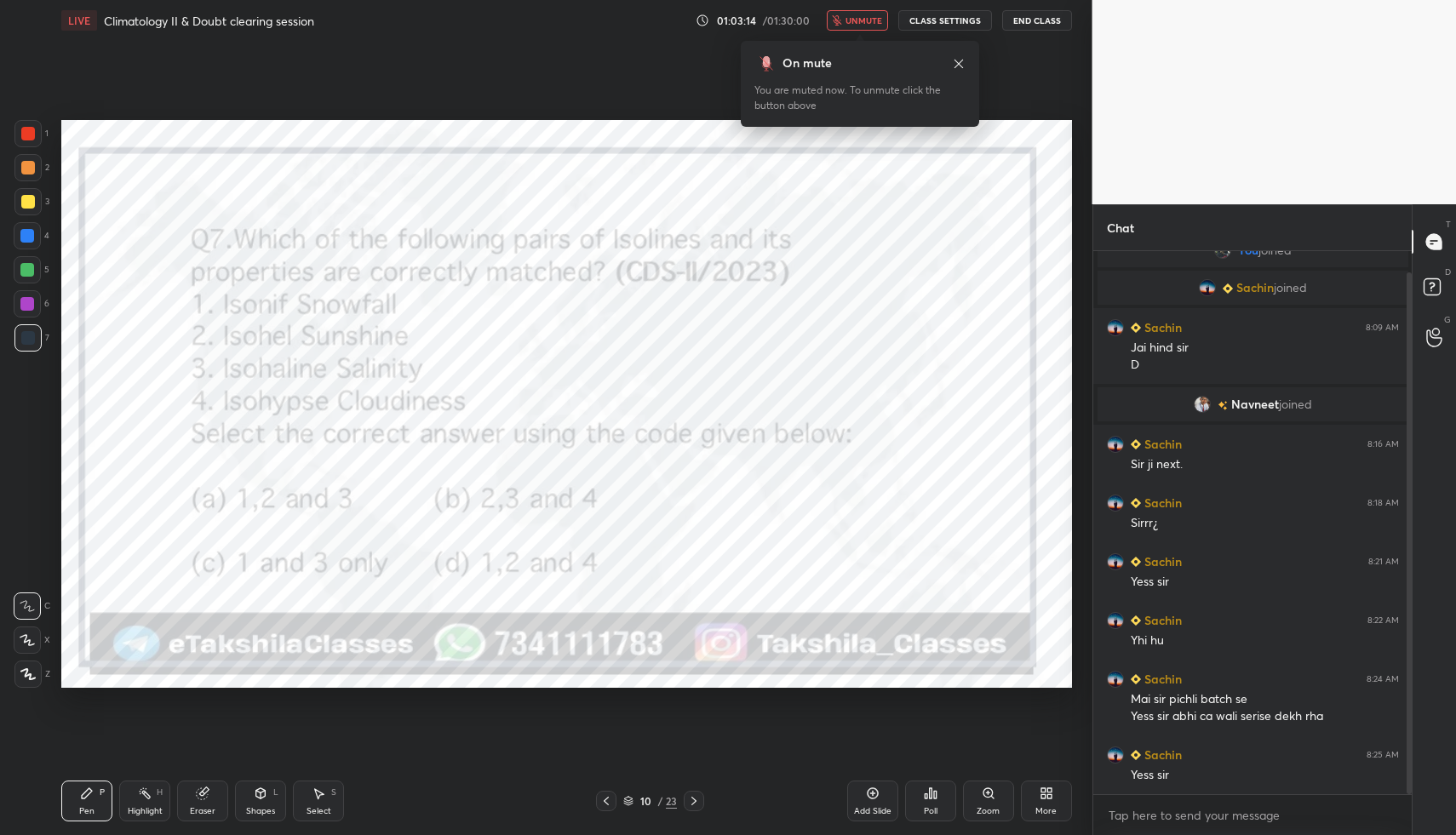 click 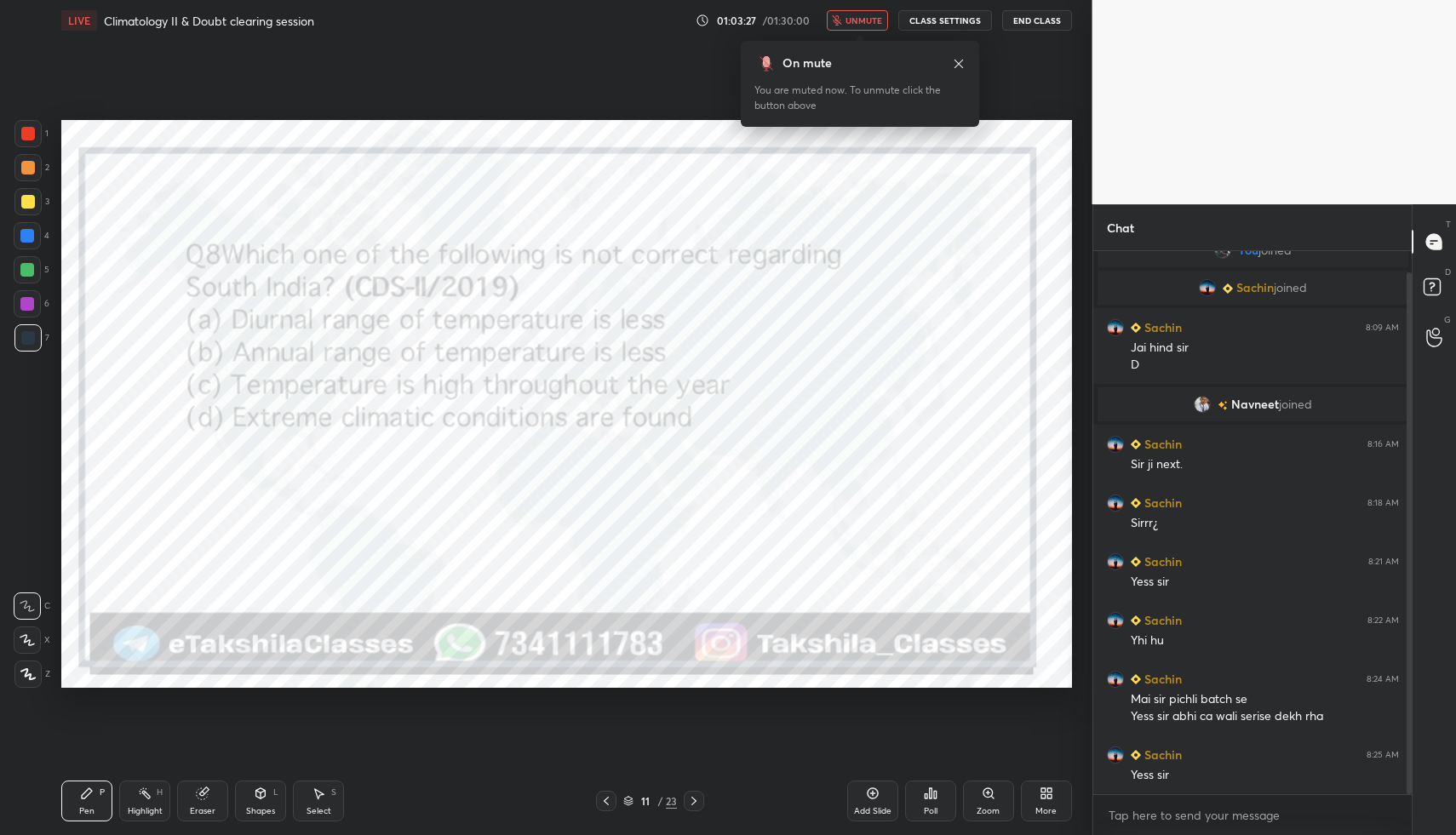 click on "Poll" at bounding box center [931, 801] 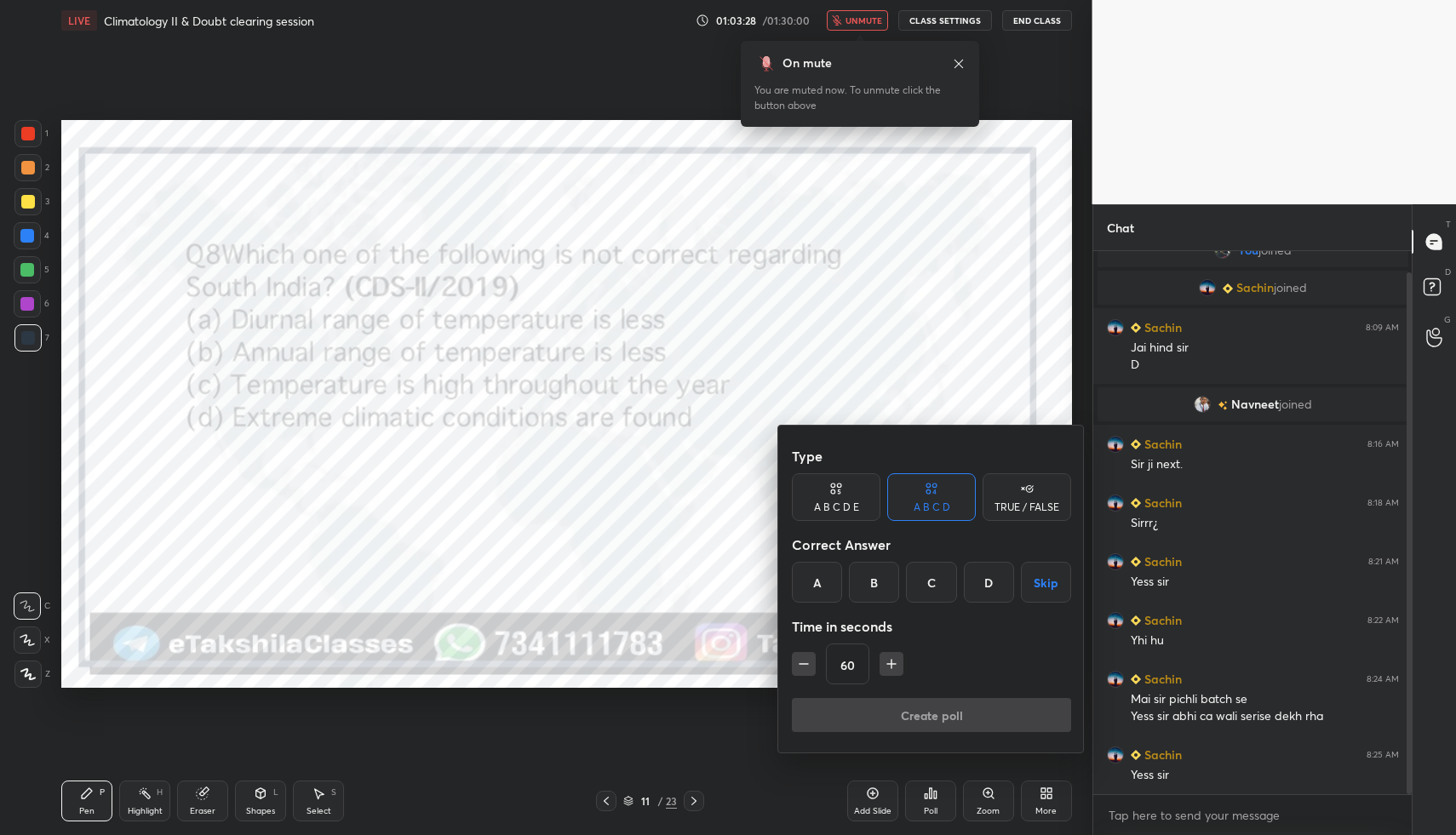 click on "D" at bounding box center [989, 582] 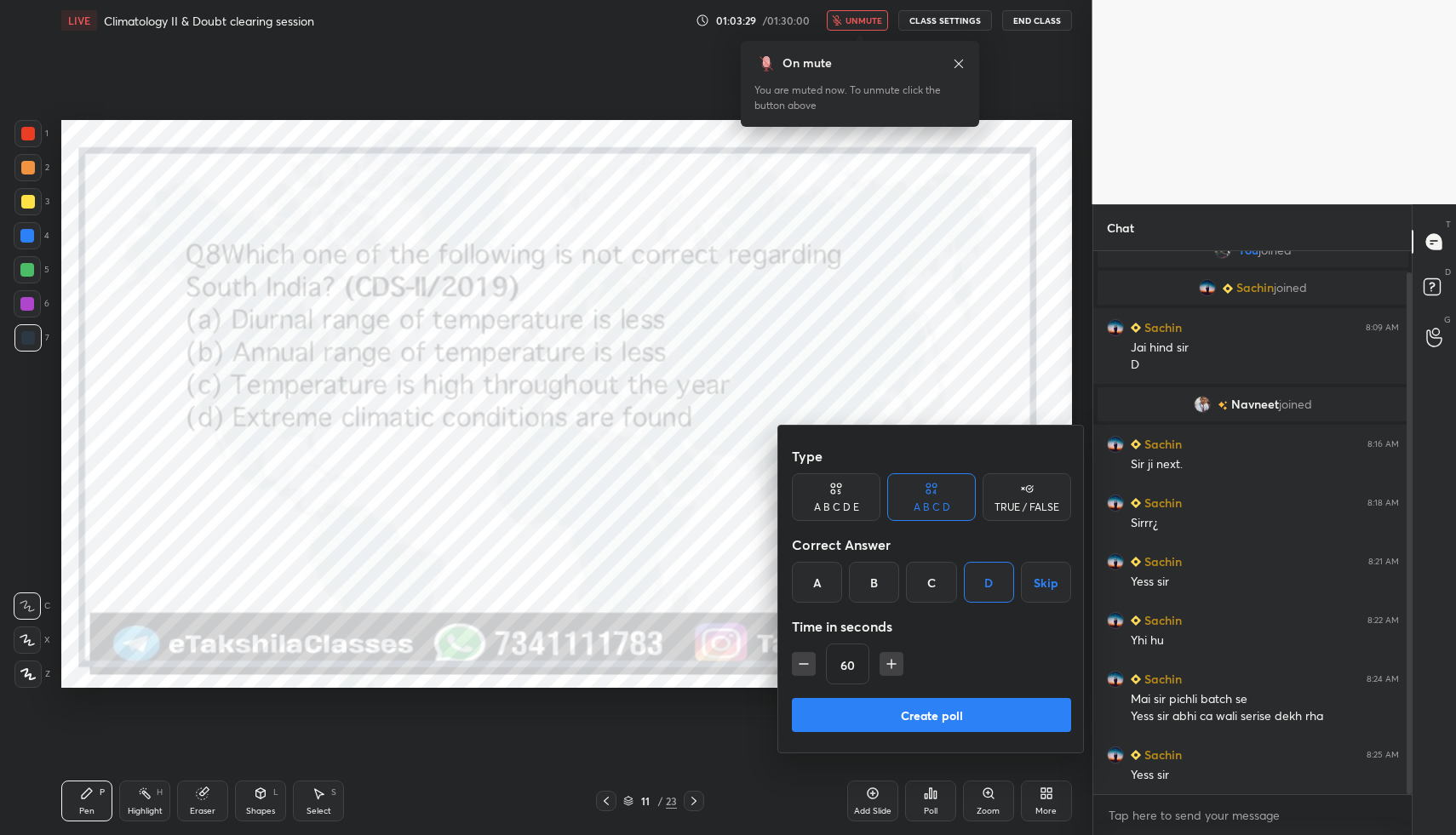 click on "Create poll" at bounding box center [931, 715] 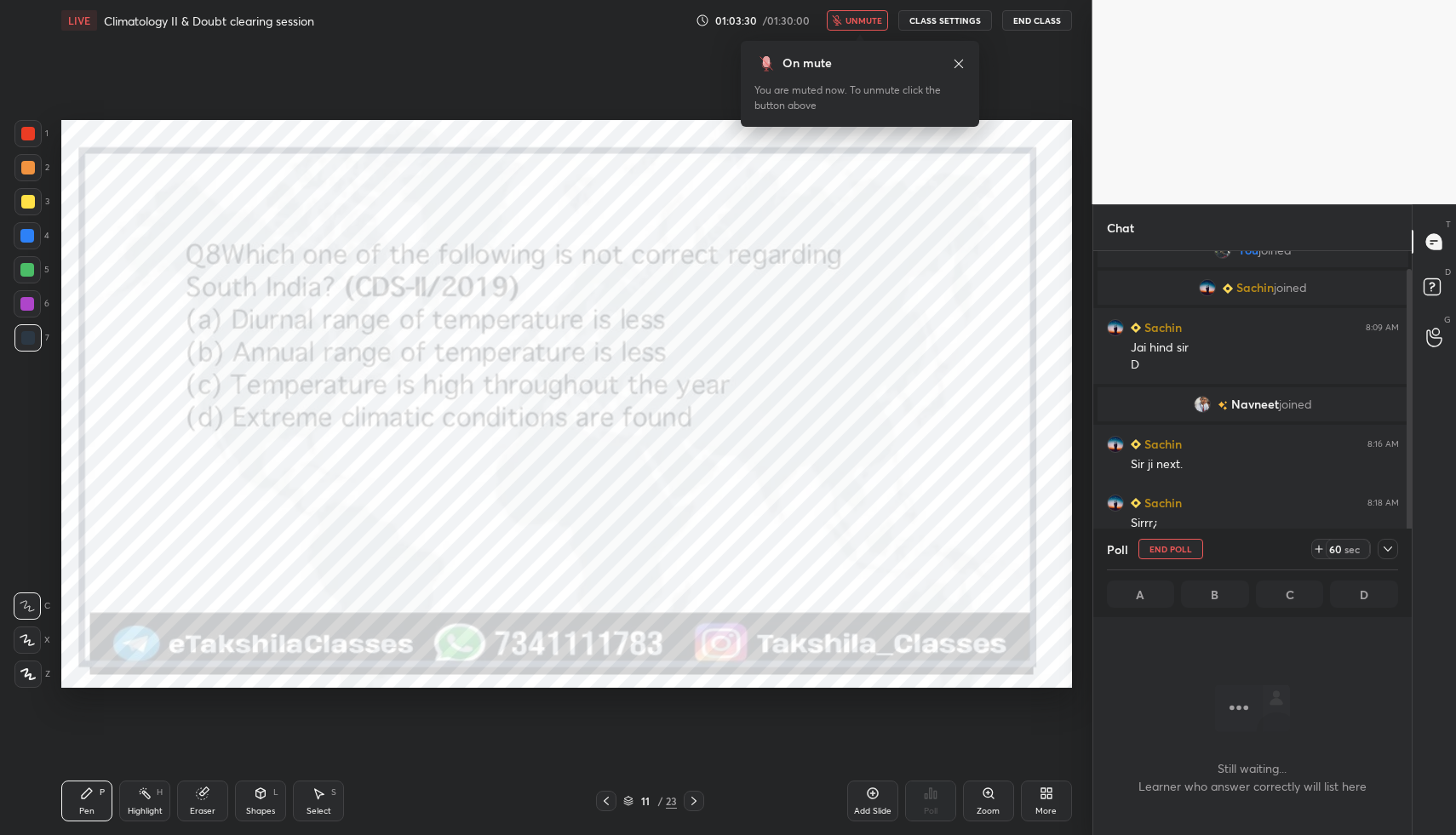 scroll, scrollTop: 501, scrollLeft: 313, axis: both 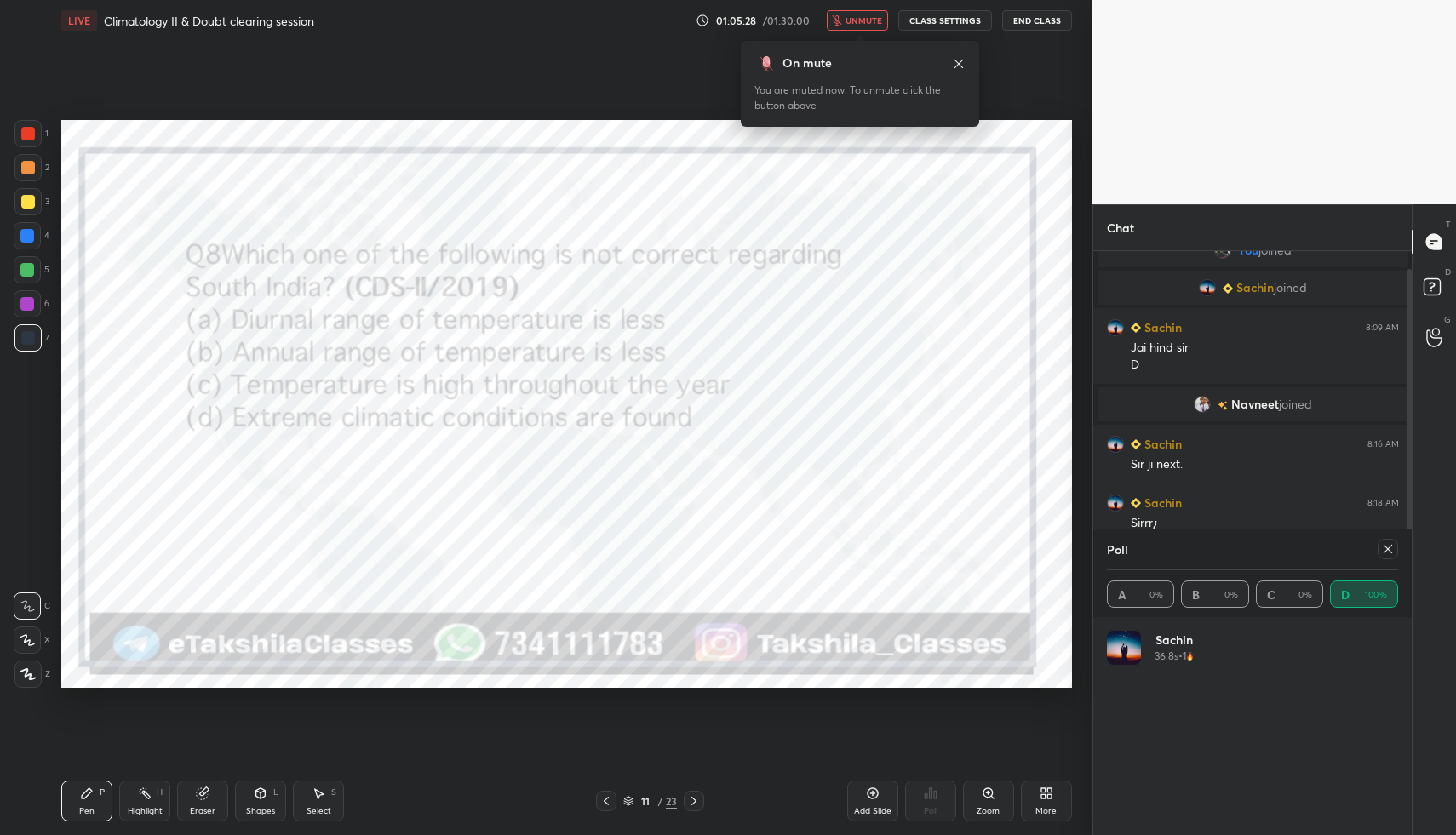 click on "unmute" at bounding box center [863, 20] 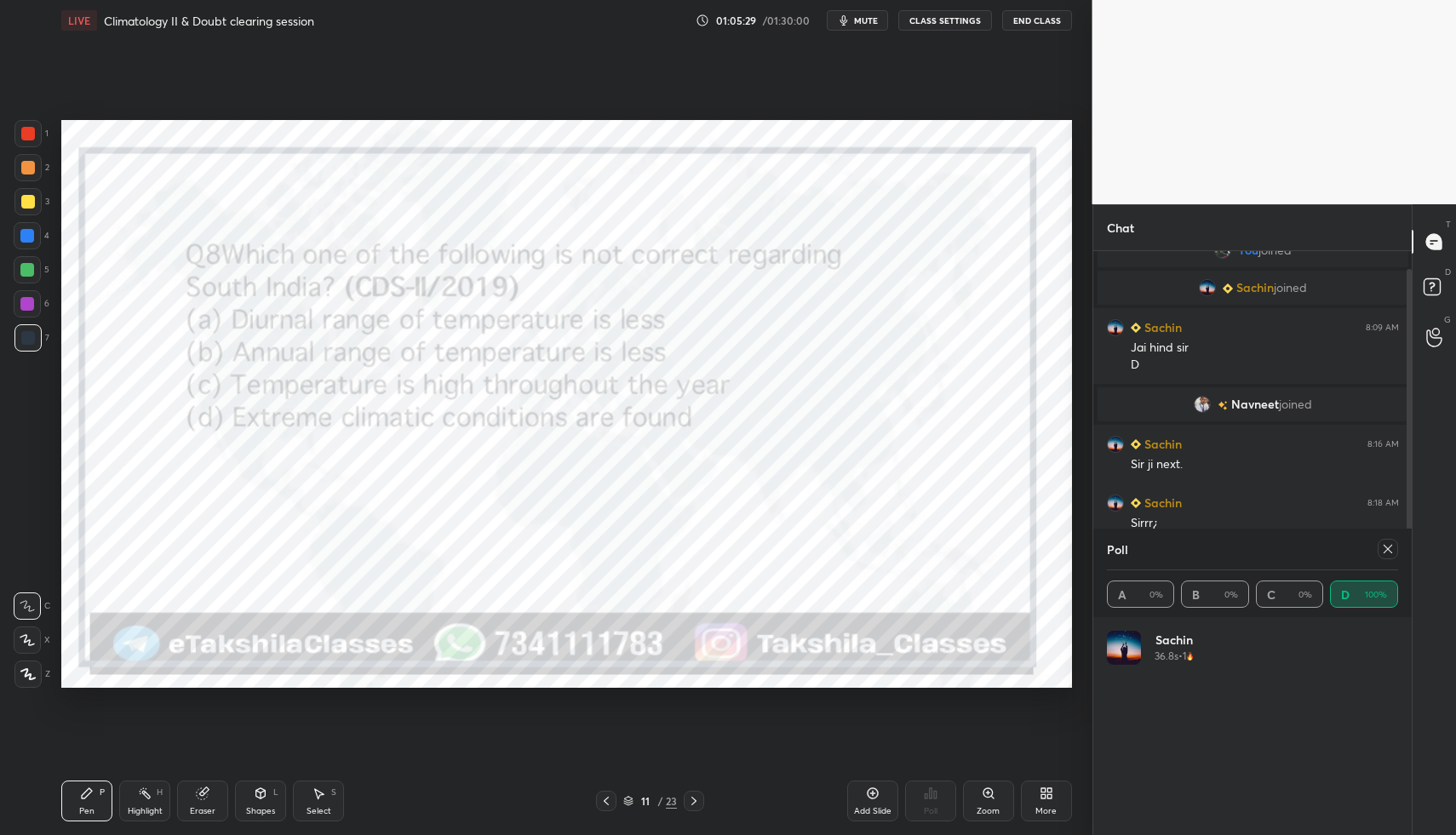 click 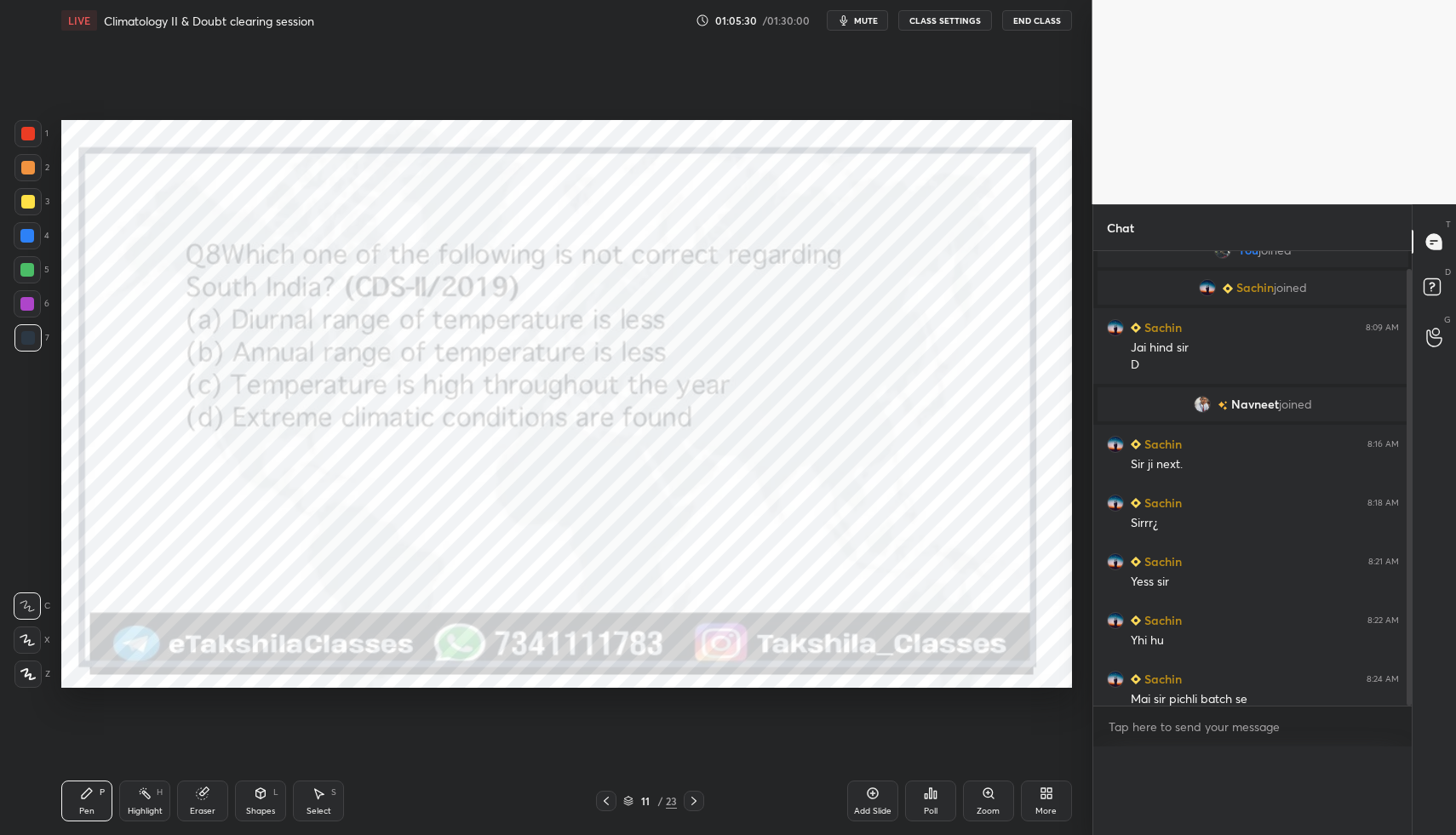scroll, scrollTop: 0, scrollLeft: 0, axis: both 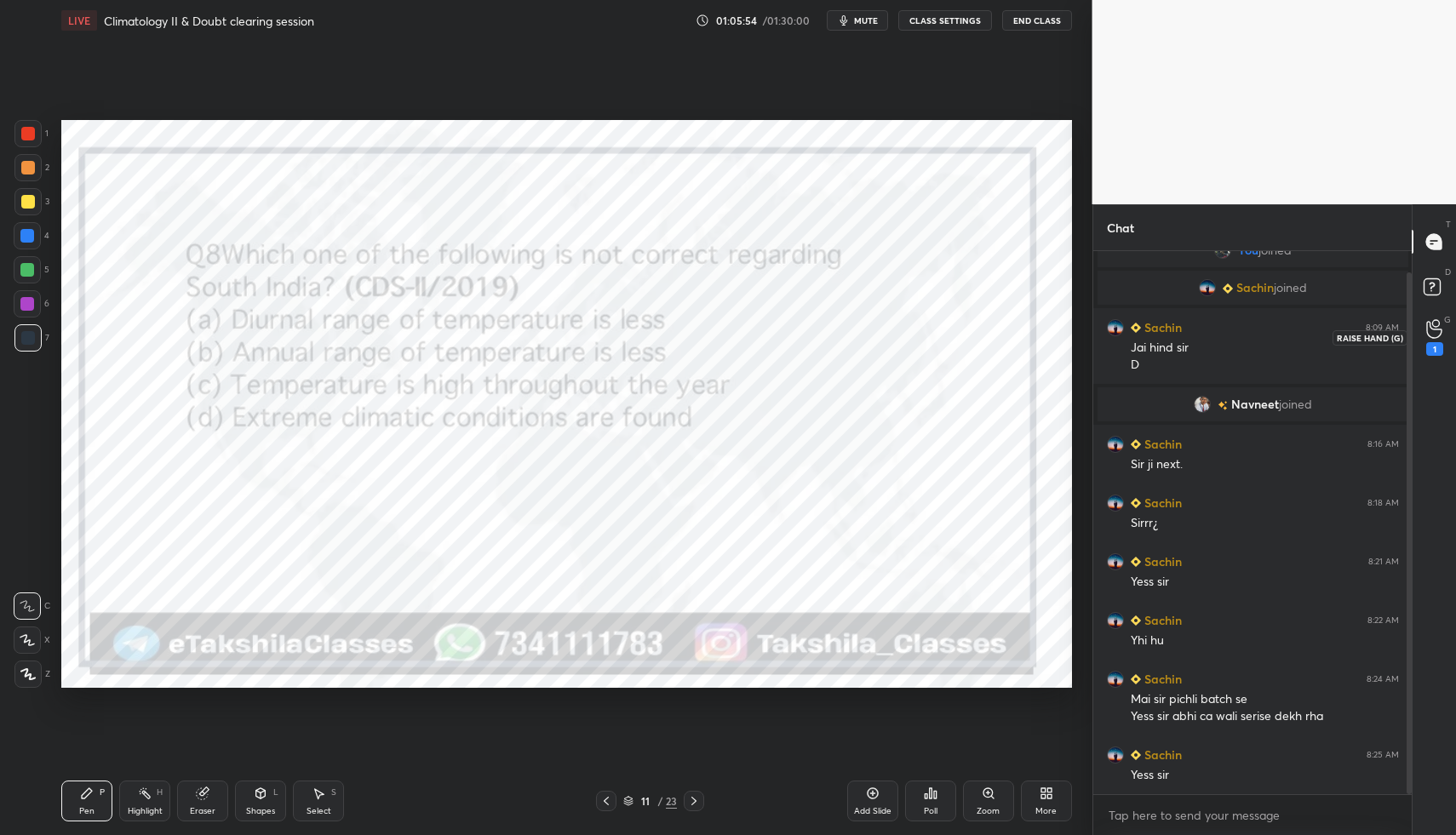 click 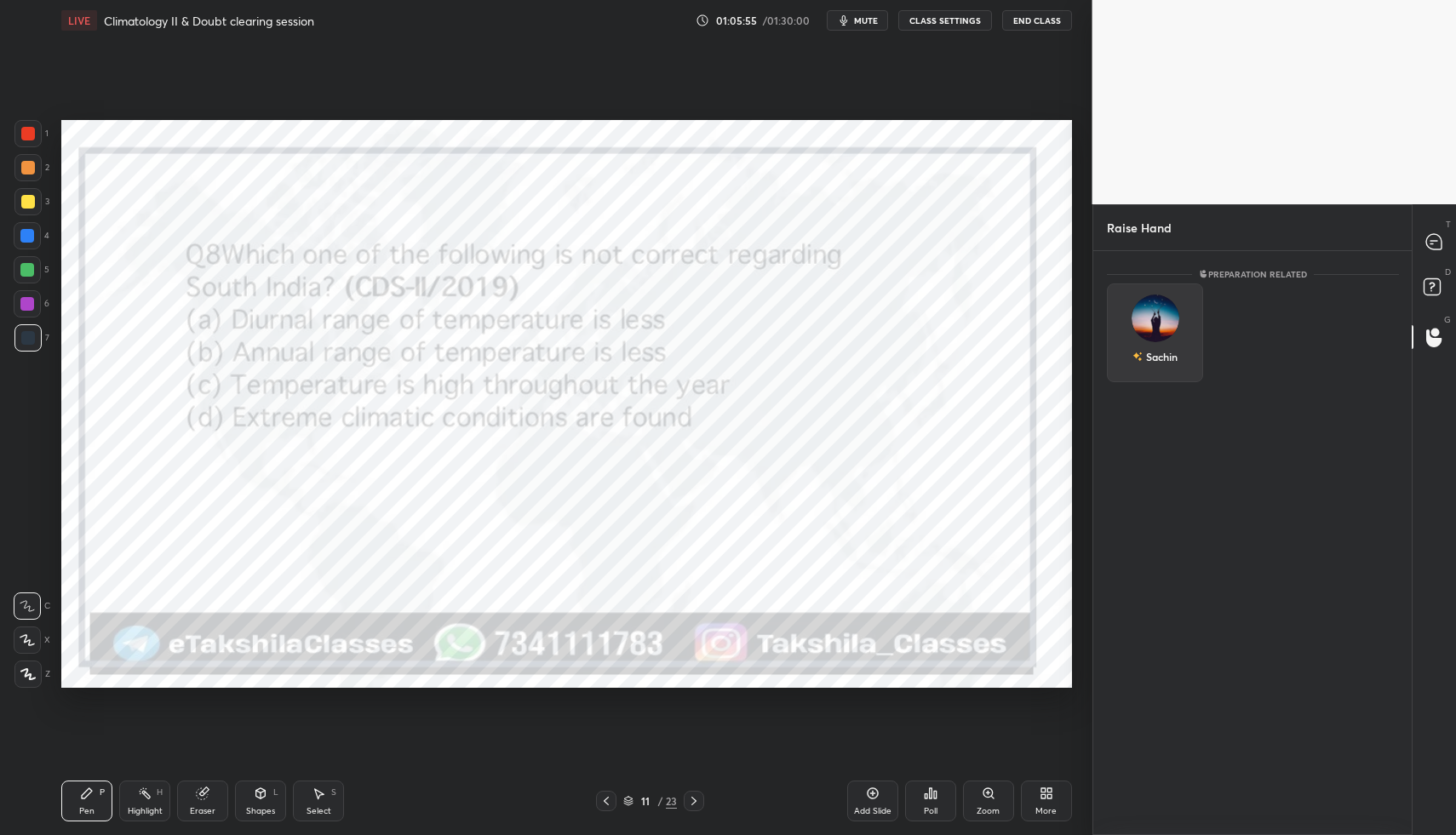 click on "Sachin" at bounding box center [1155, 333] 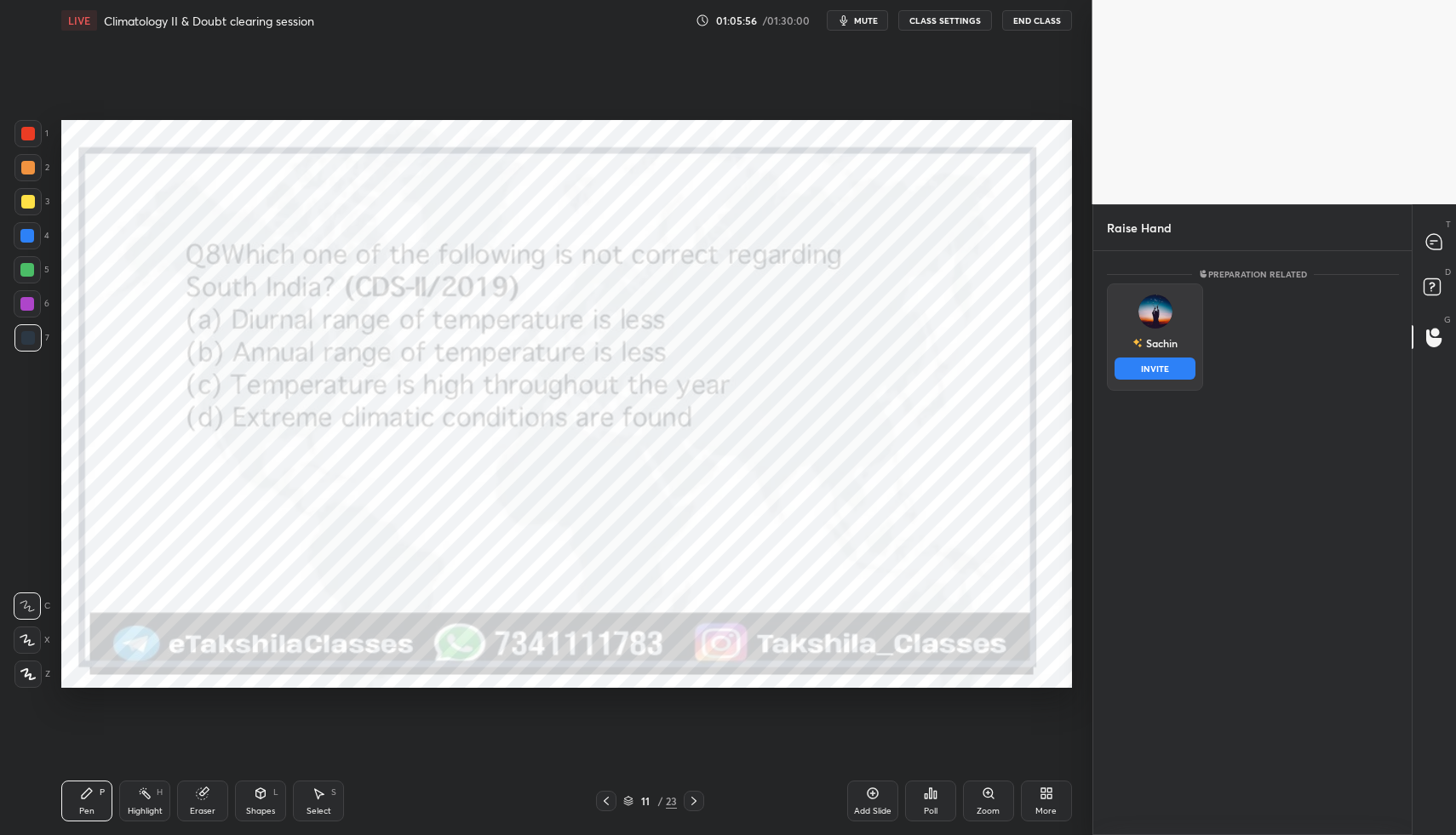 click on "INVITE" at bounding box center [1155, 369] 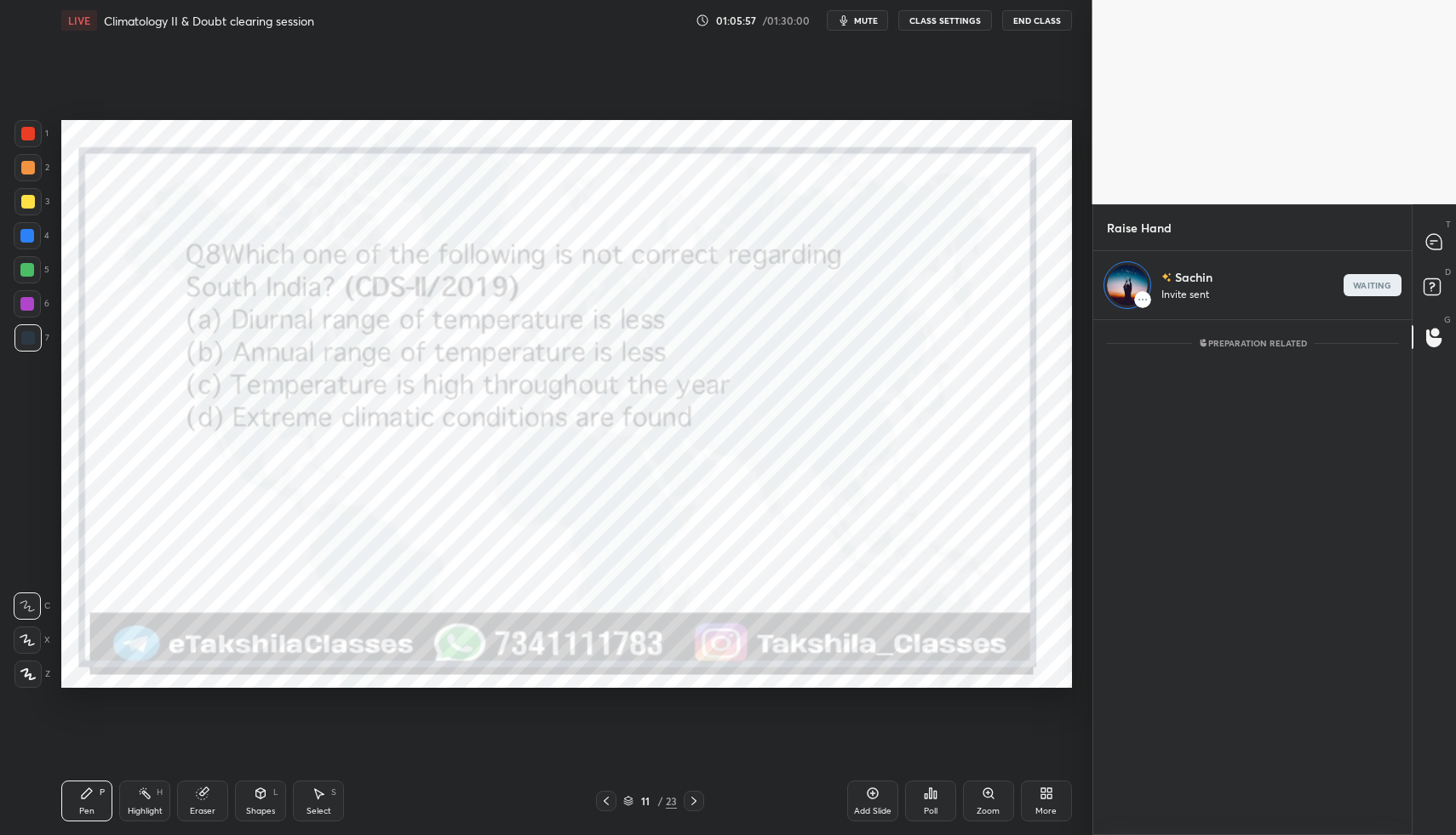 scroll, scrollTop: 504, scrollLeft: 313, axis: both 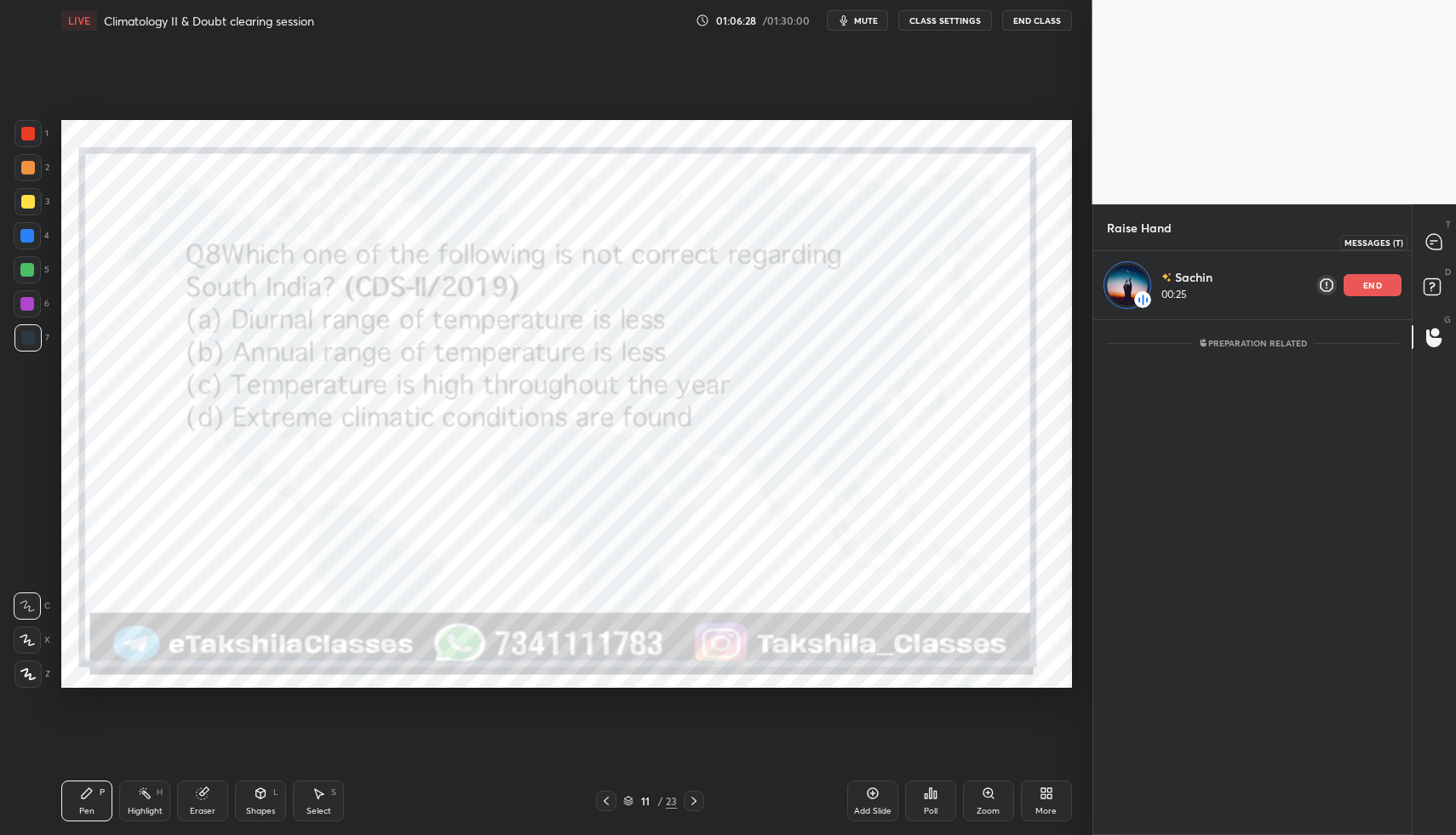 click 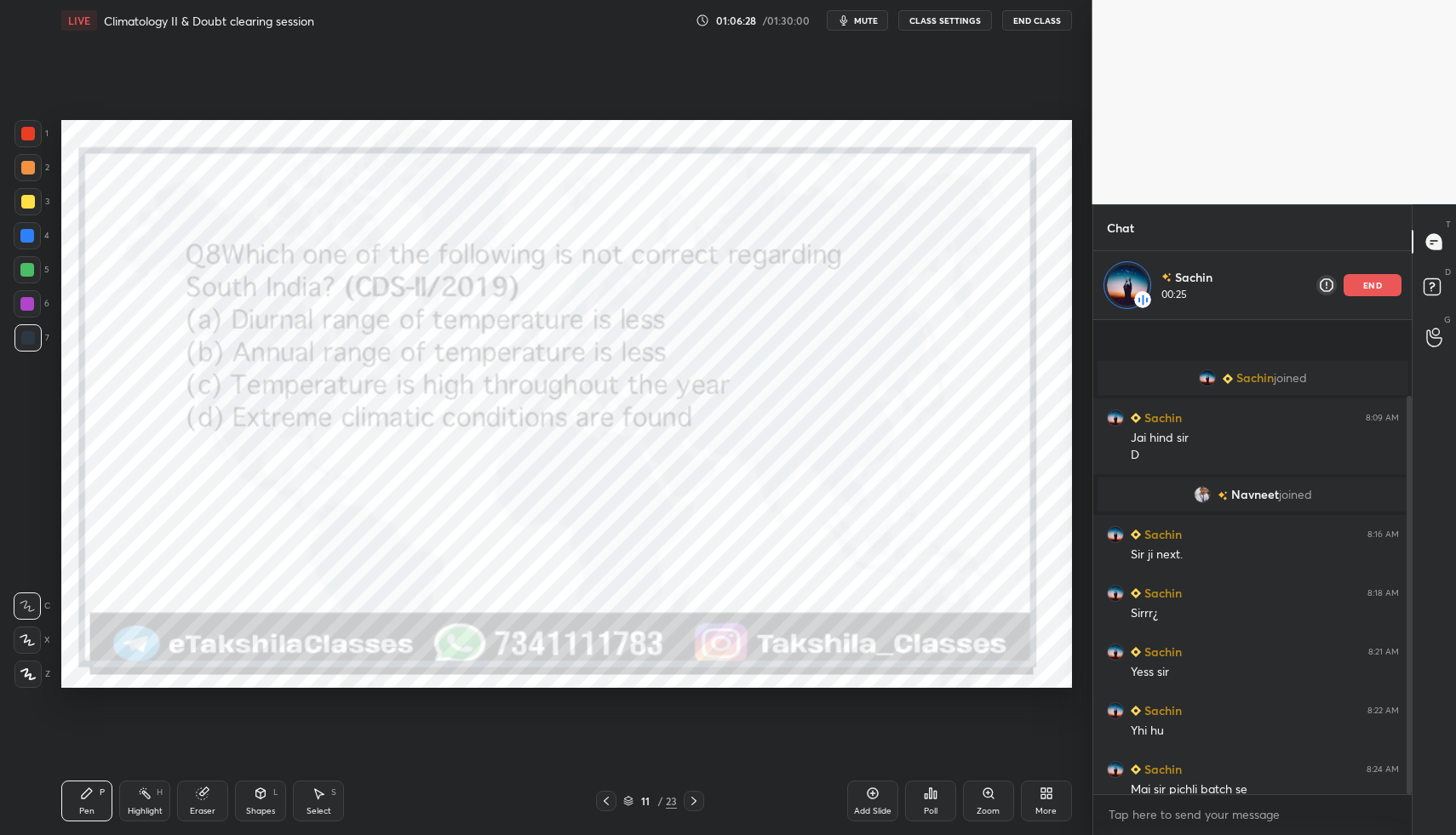 scroll, scrollTop: 509, scrollLeft: 313, axis: both 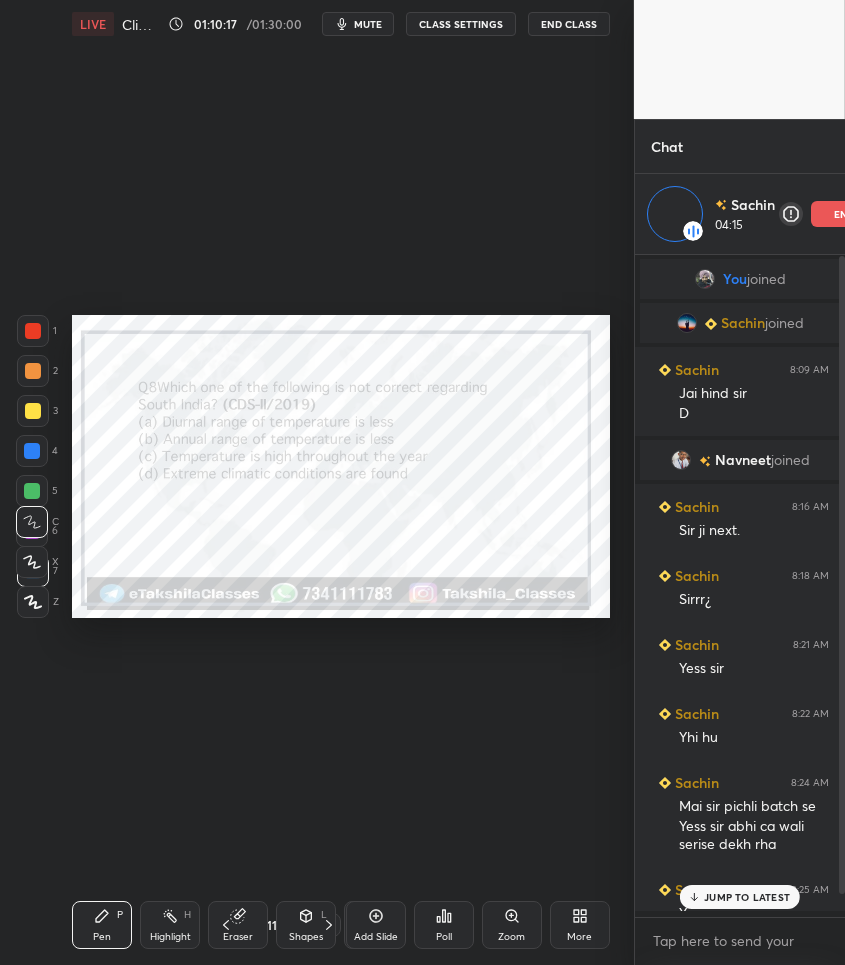 click on "JUMP TO LATEST" at bounding box center (747, 897) 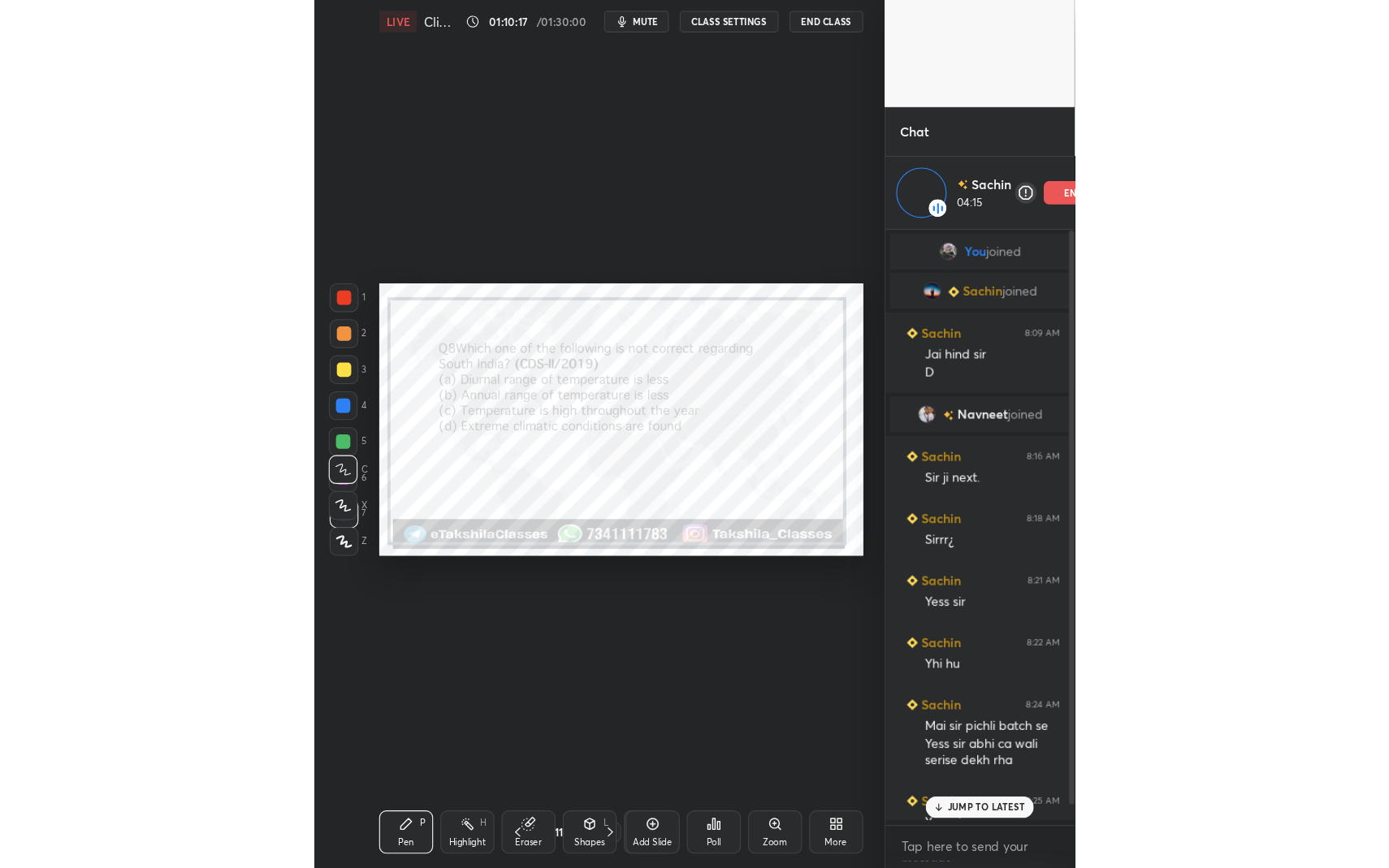 scroll, scrollTop: 20, scrollLeft: 0, axis: vertical 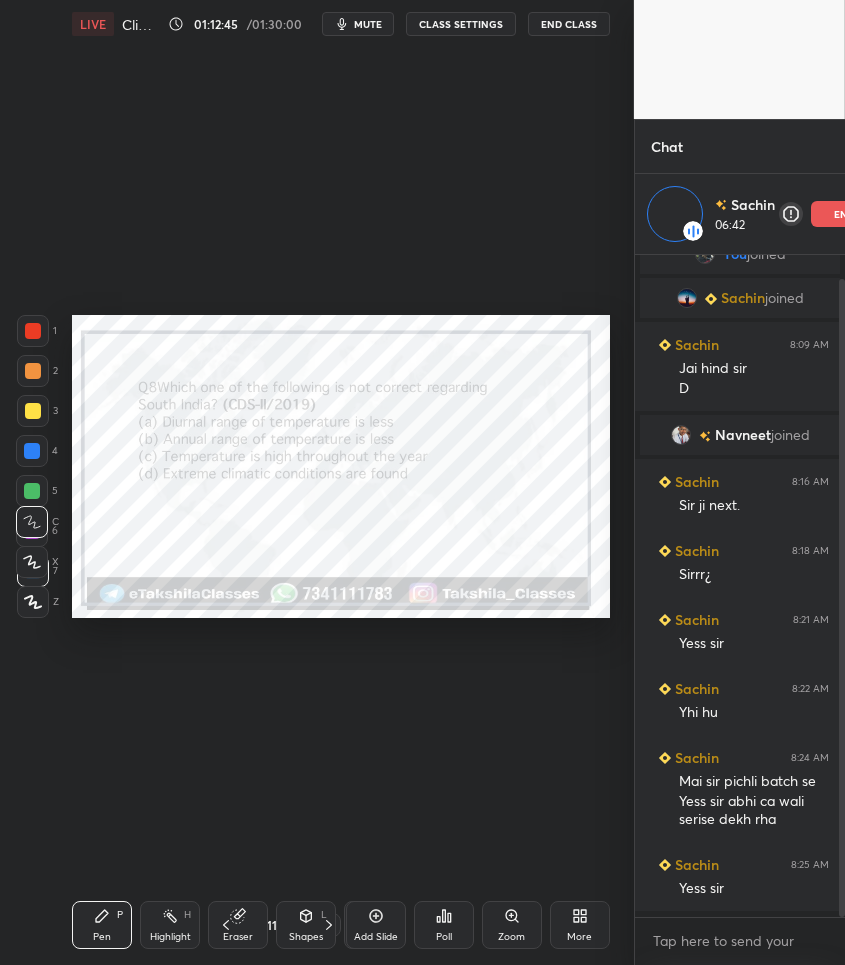 click on "Setting up your live class Poll for   secs No correct answer Start poll" at bounding box center [341, 466] 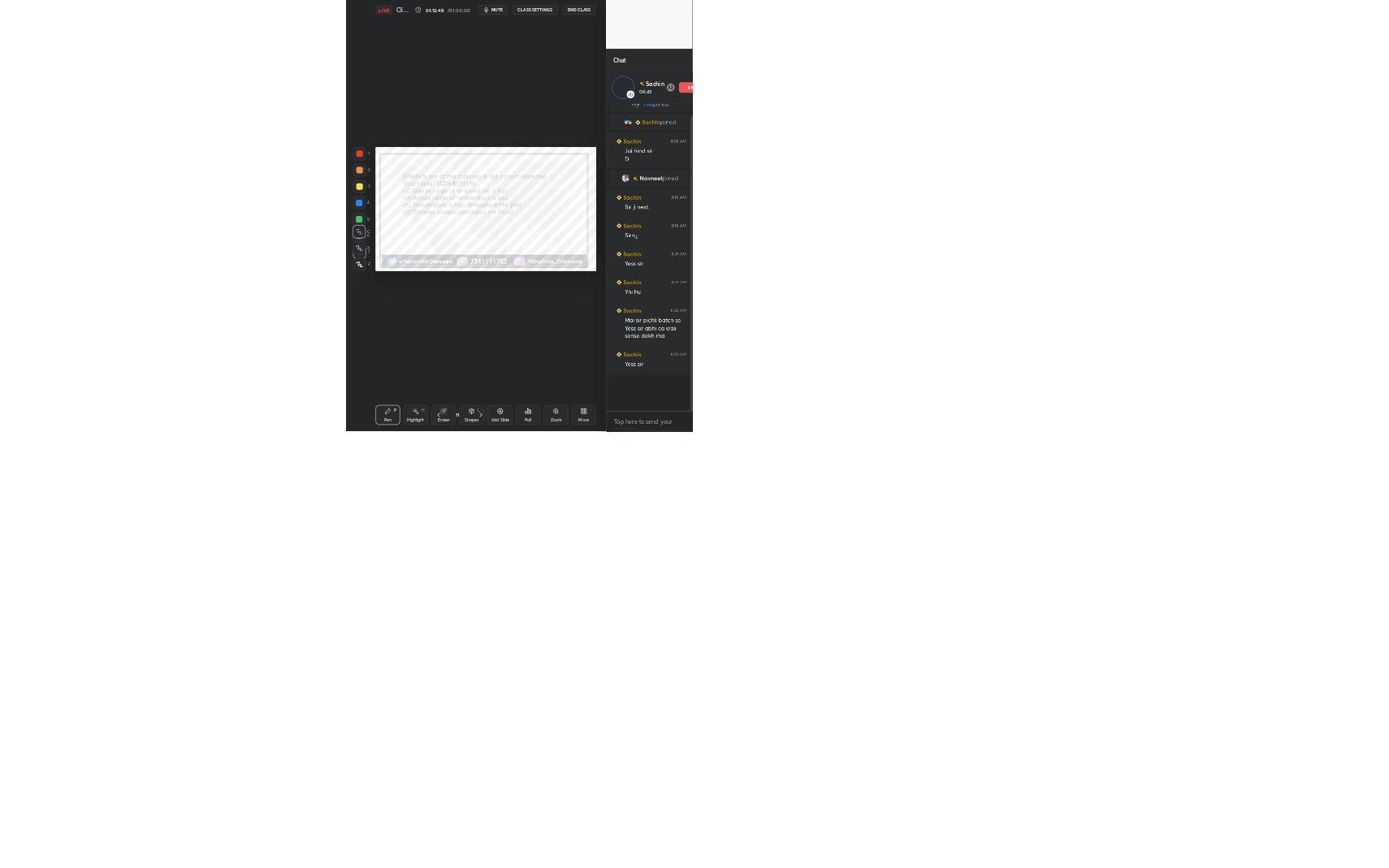 scroll, scrollTop: 80433, scrollLeft: 80251, axis: both 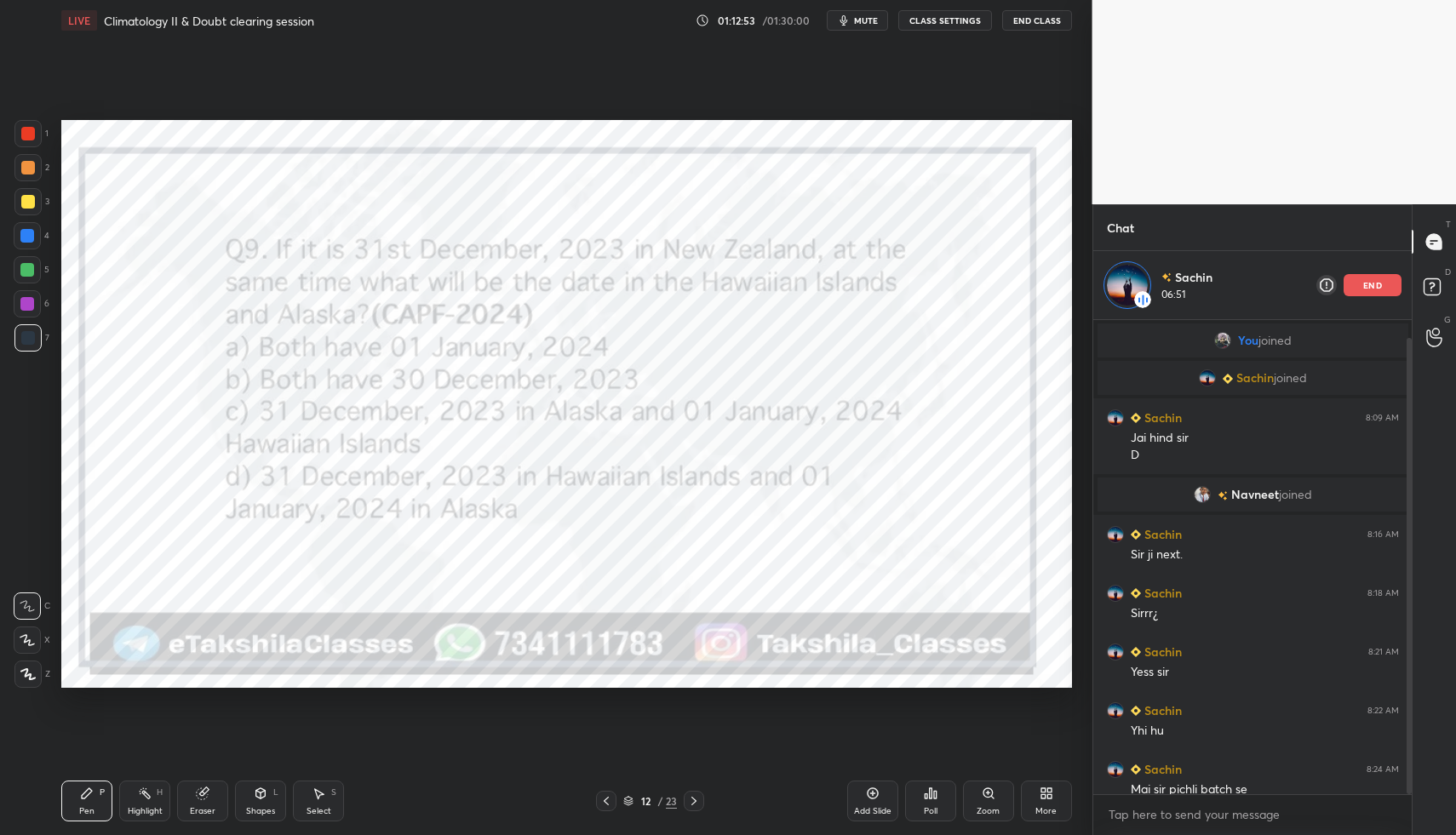 click on "Poll" at bounding box center (931, 801) 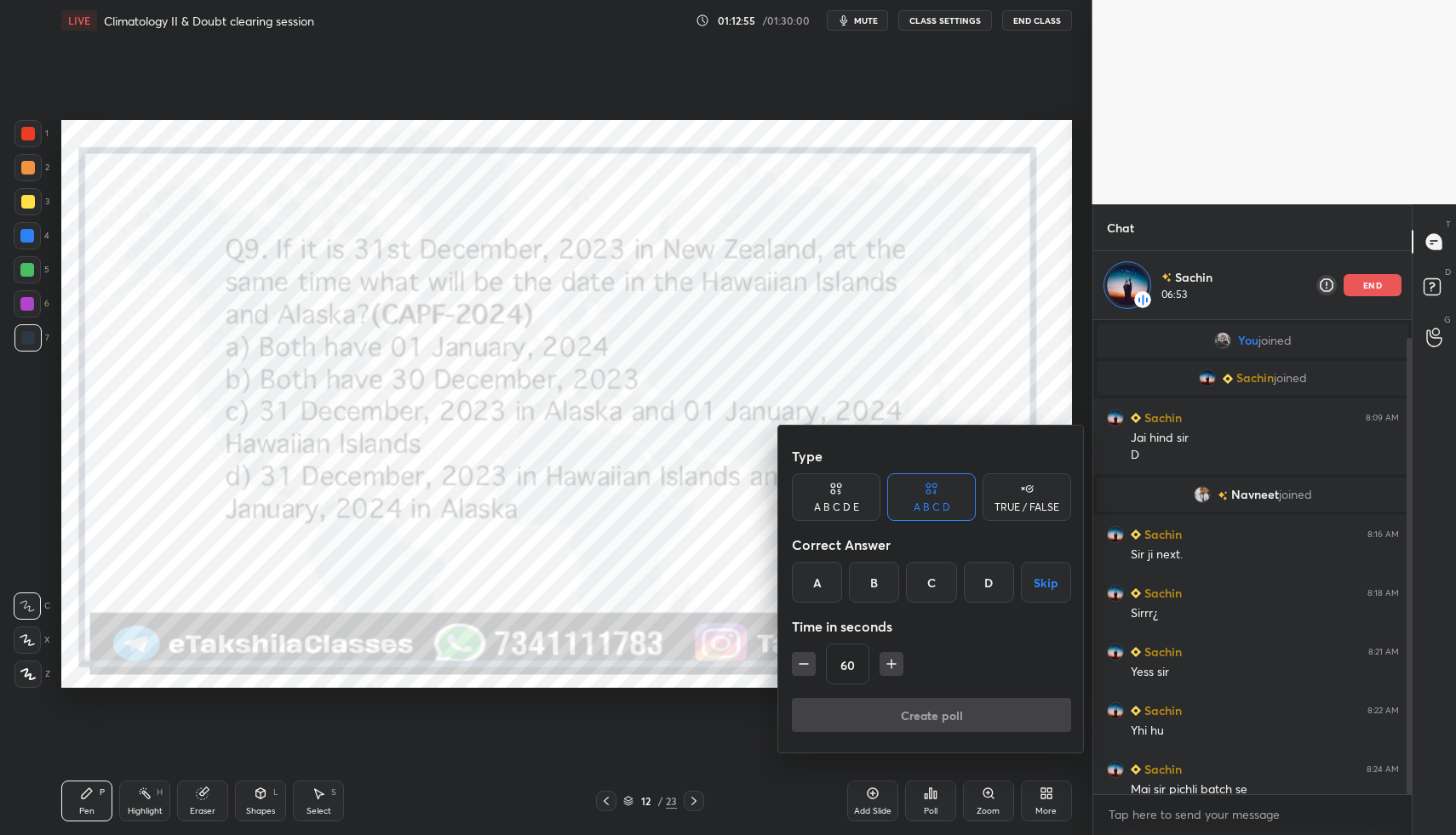 click on "B" at bounding box center (874, 582) 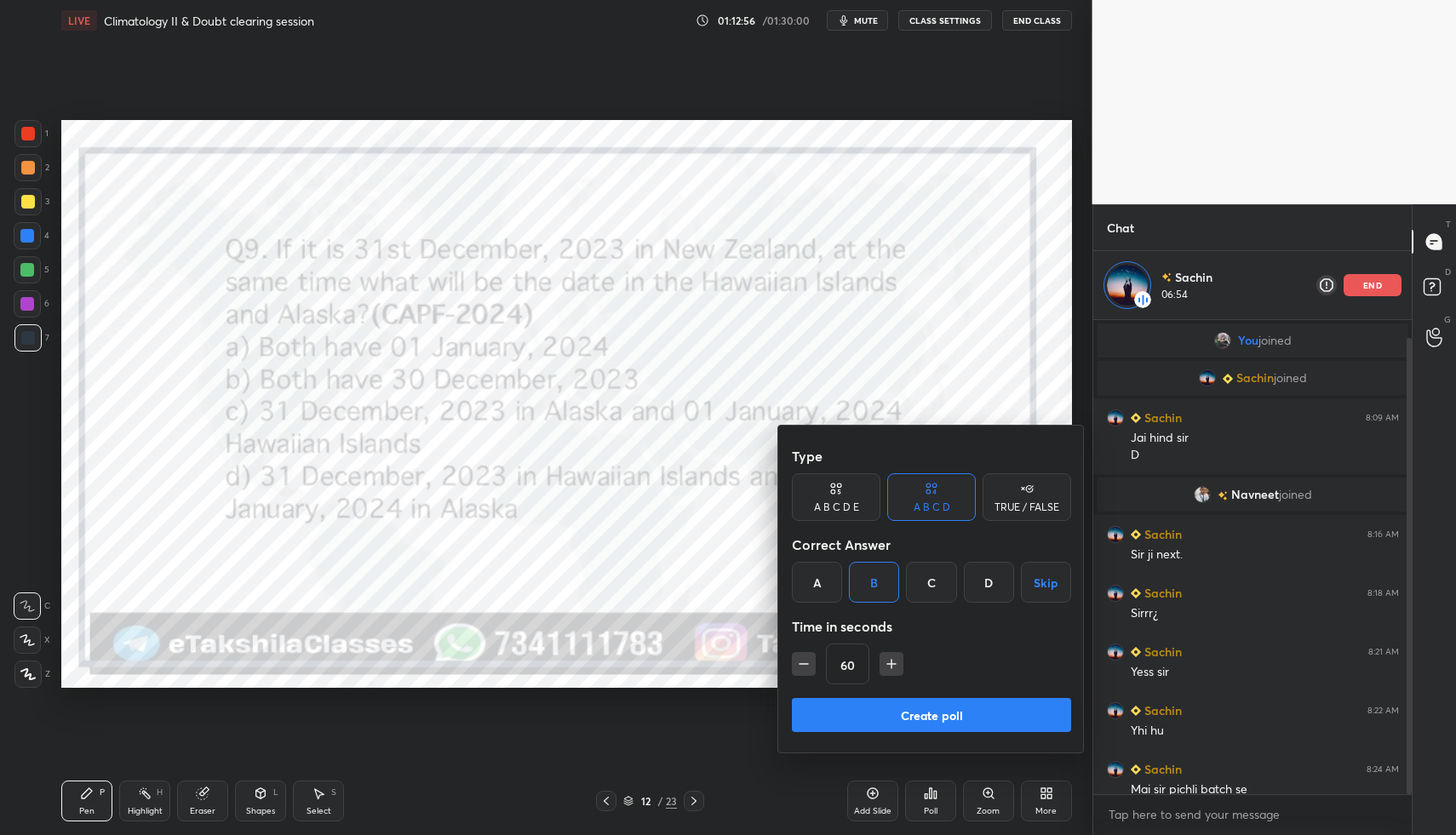 click on "Create poll" at bounding box center (931, 715) 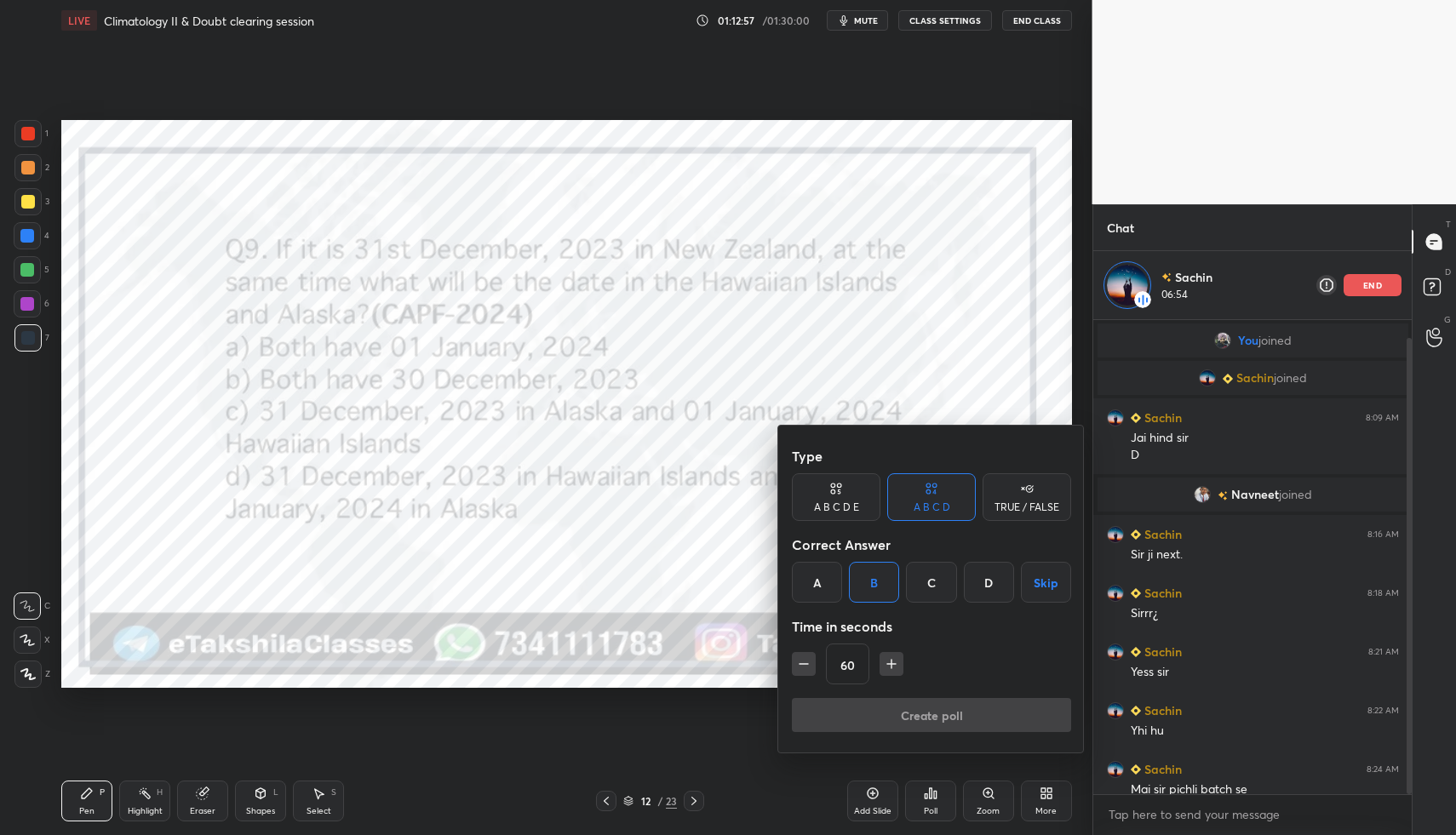 scroll, scrollTop: 432, scrollLeft: 313, axis: both 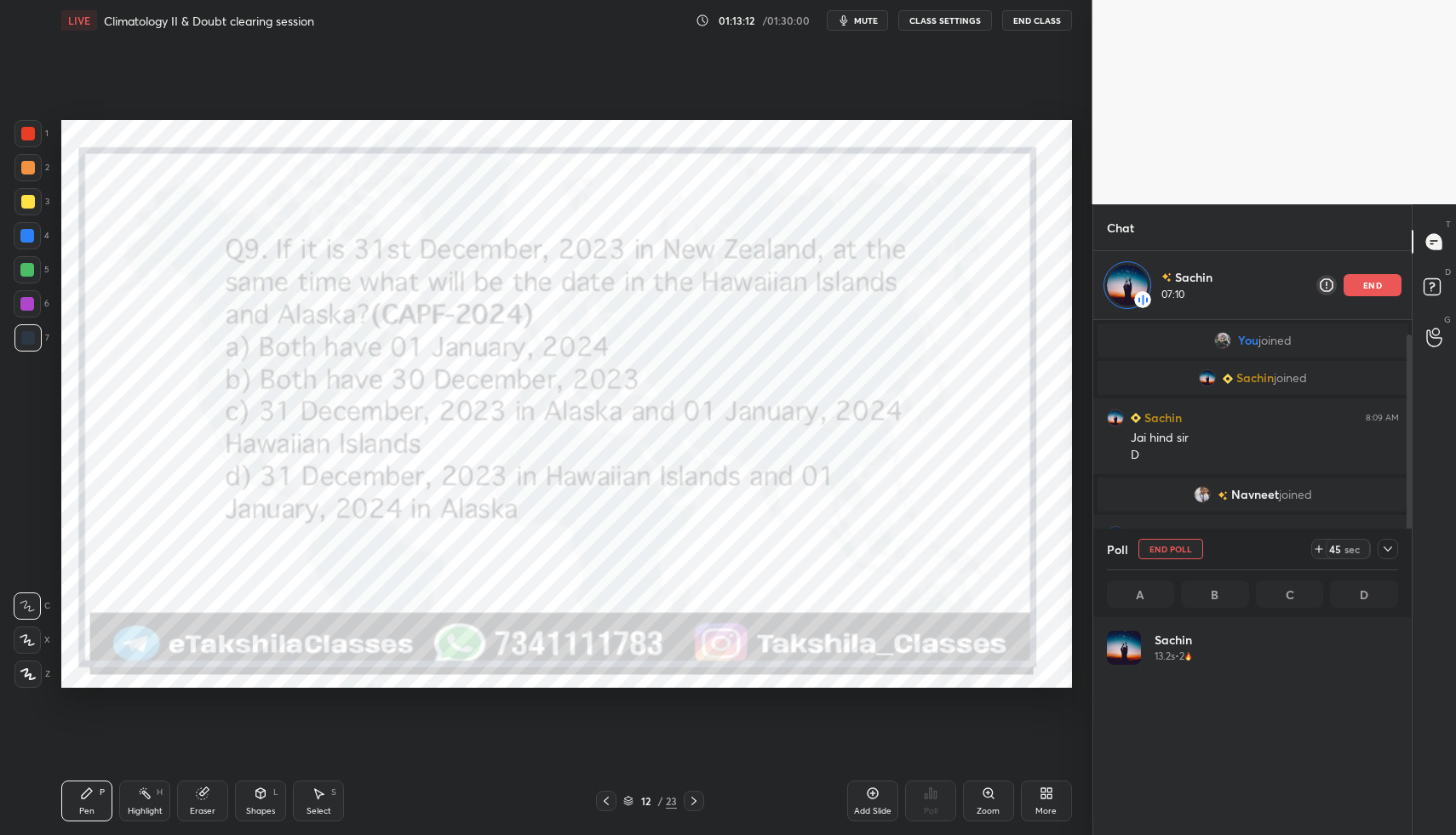 click 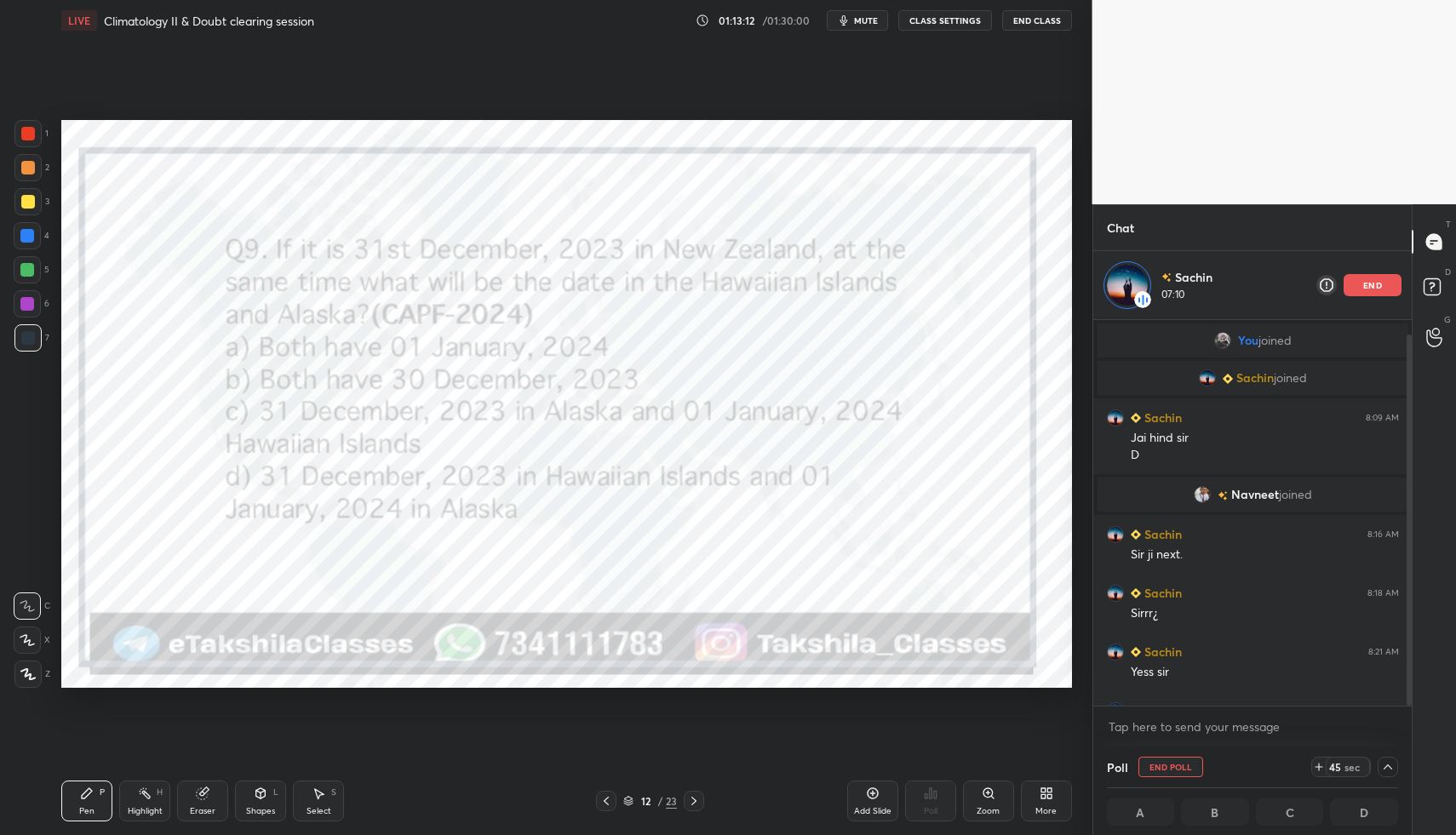 scroll, scrollTop: 32, scrollLeft: 286, axis: both 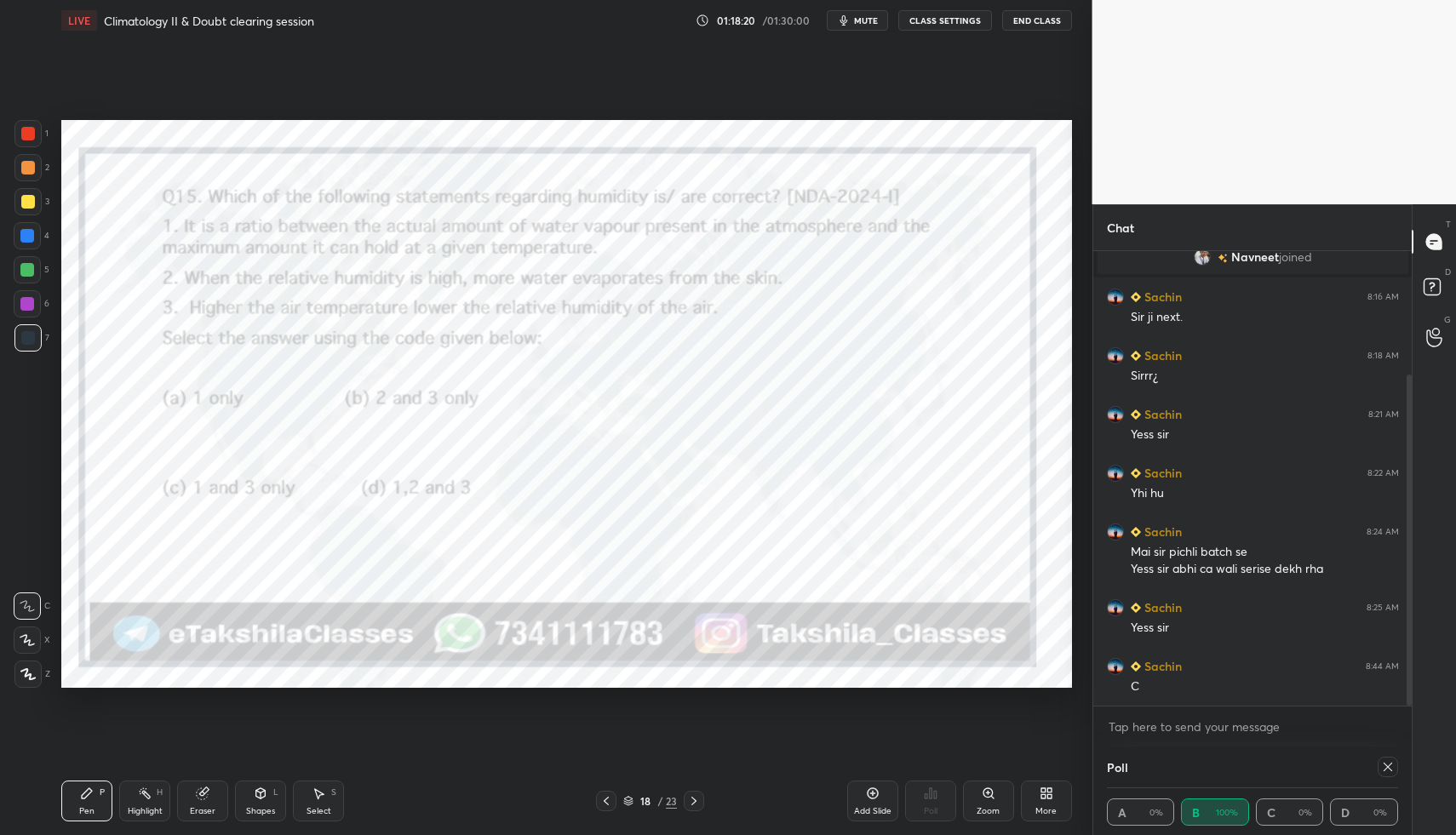 click on "End Class" at bounding box center [1037, 20] 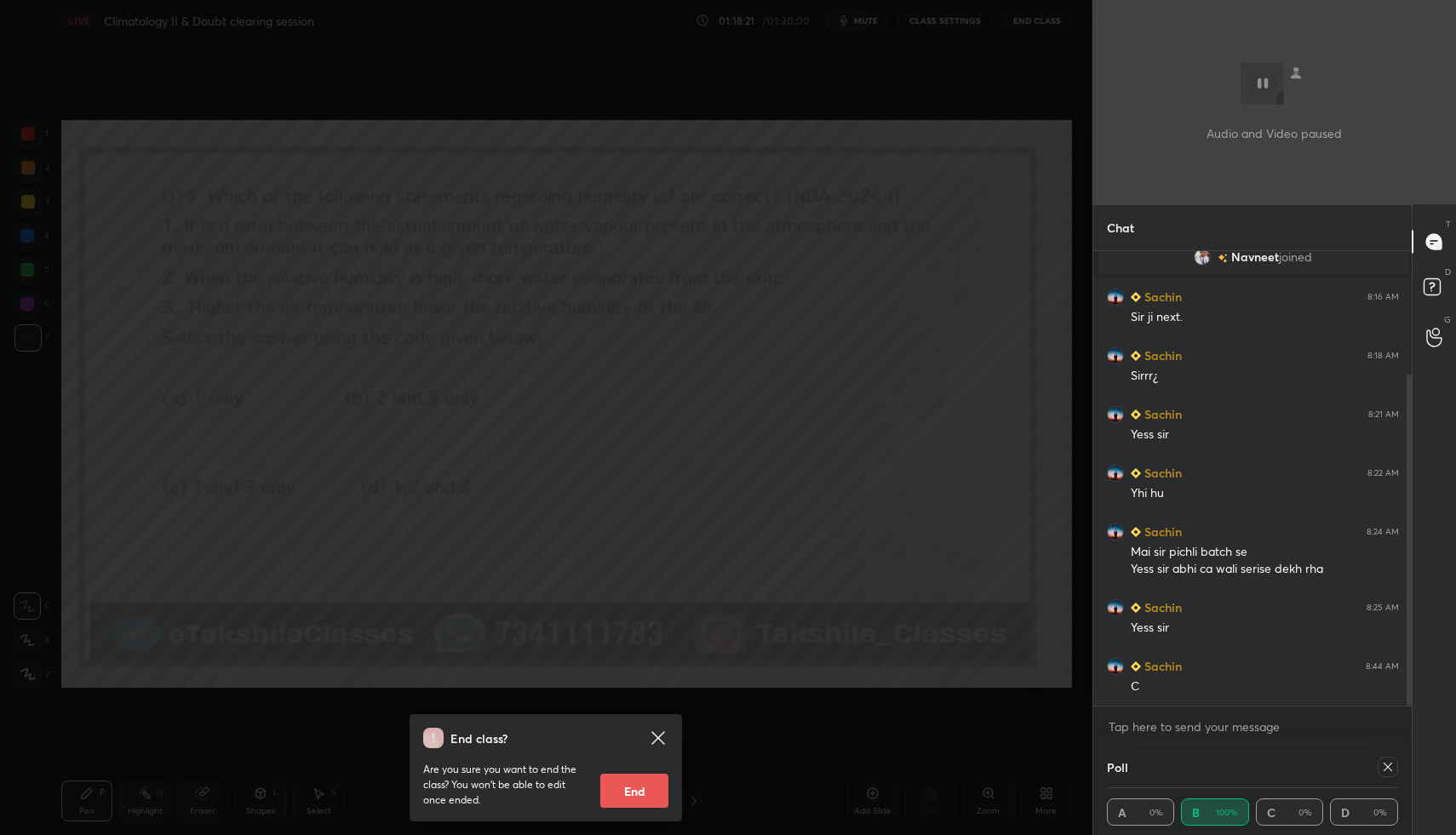 click on "End" at bounding box center [634, 791] 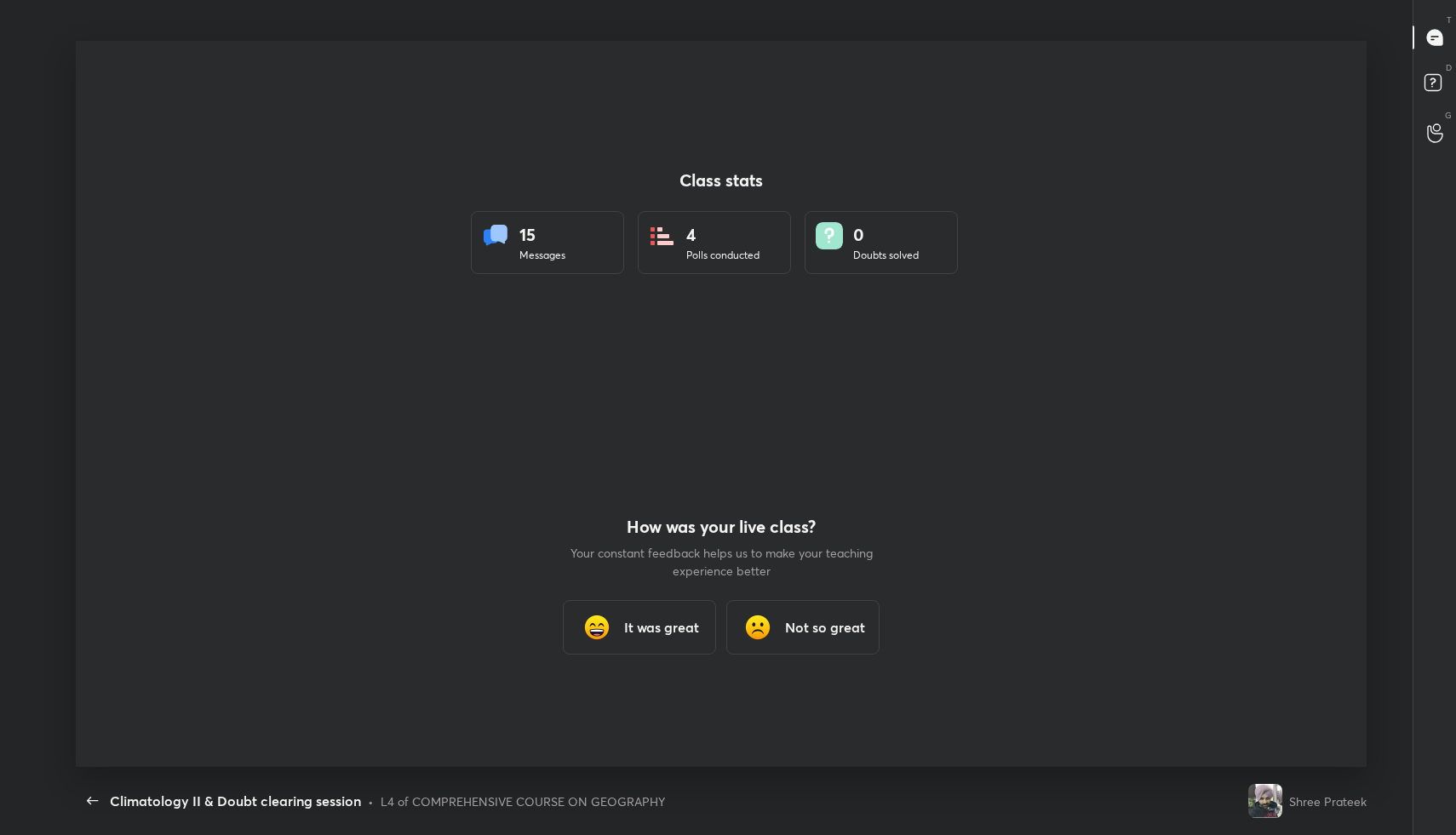 scroll, scrollTop: 84391, scrollLeft: 83704, axis: both 